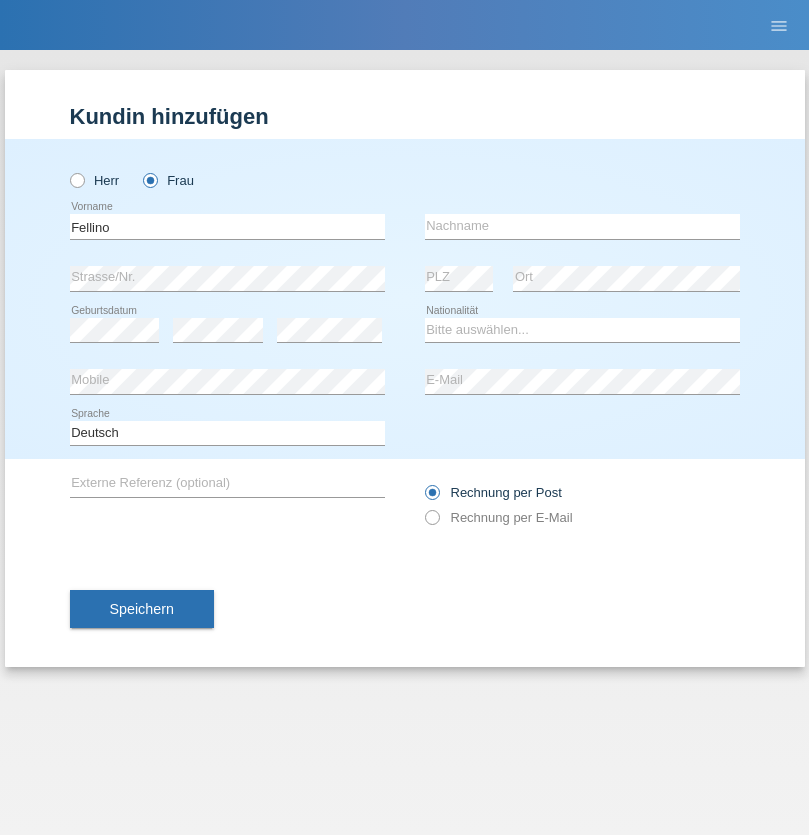 scroll, scrollTop: 0, scrollLeft: 0, axis: both 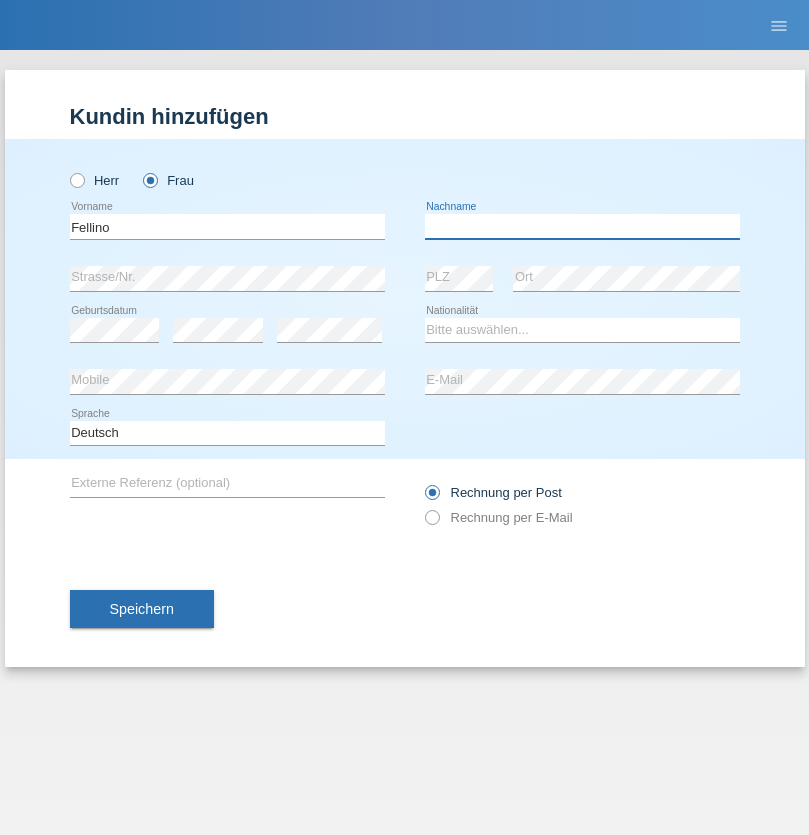 click at bounding box center [582, 226] 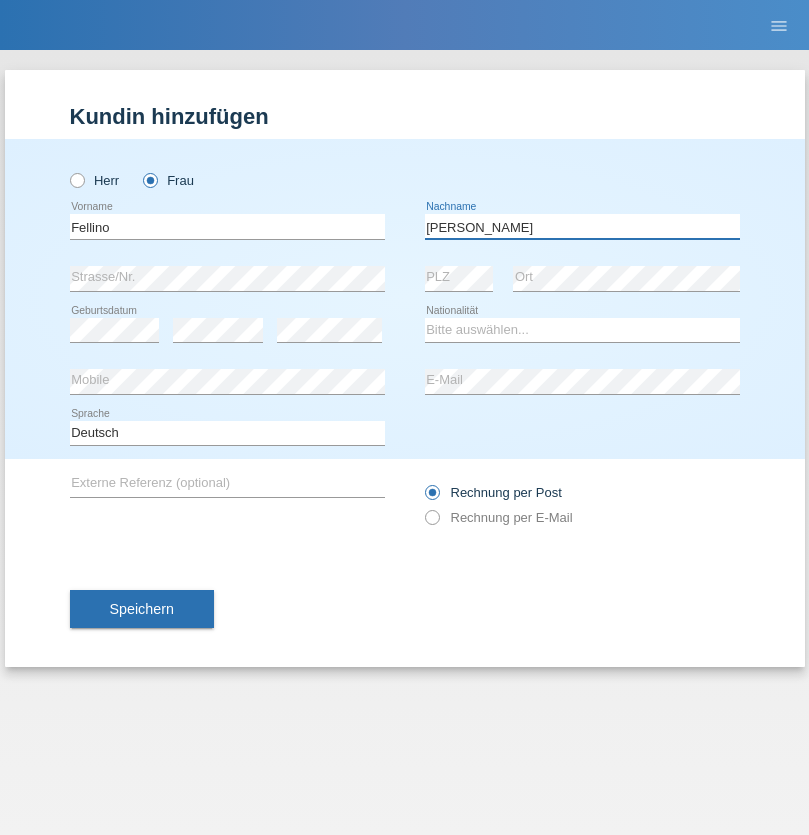 type on "[PERSON_NAME]" 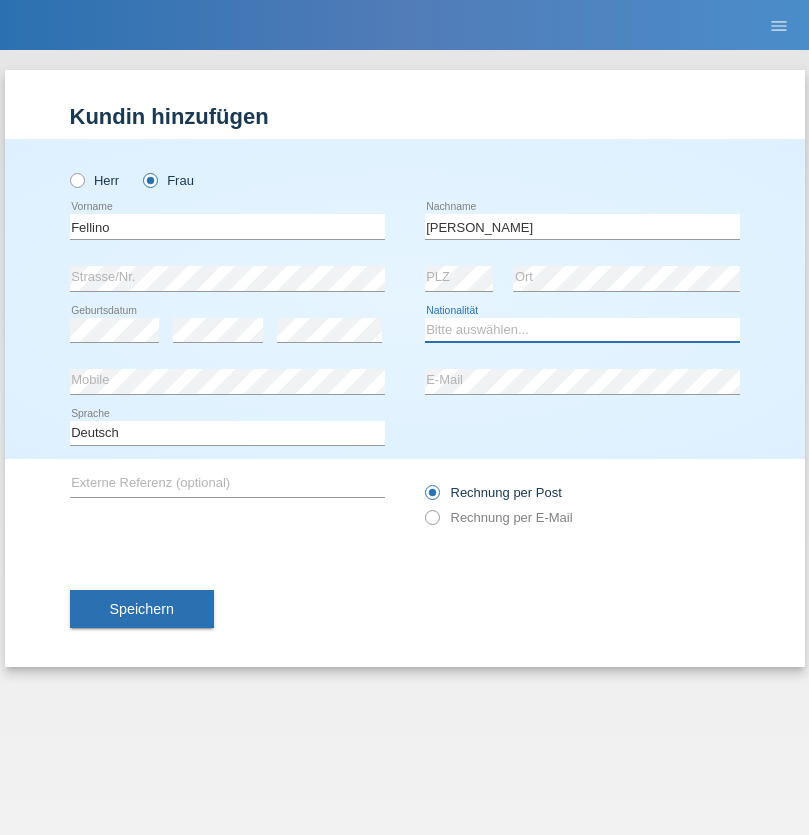 select on "IT" 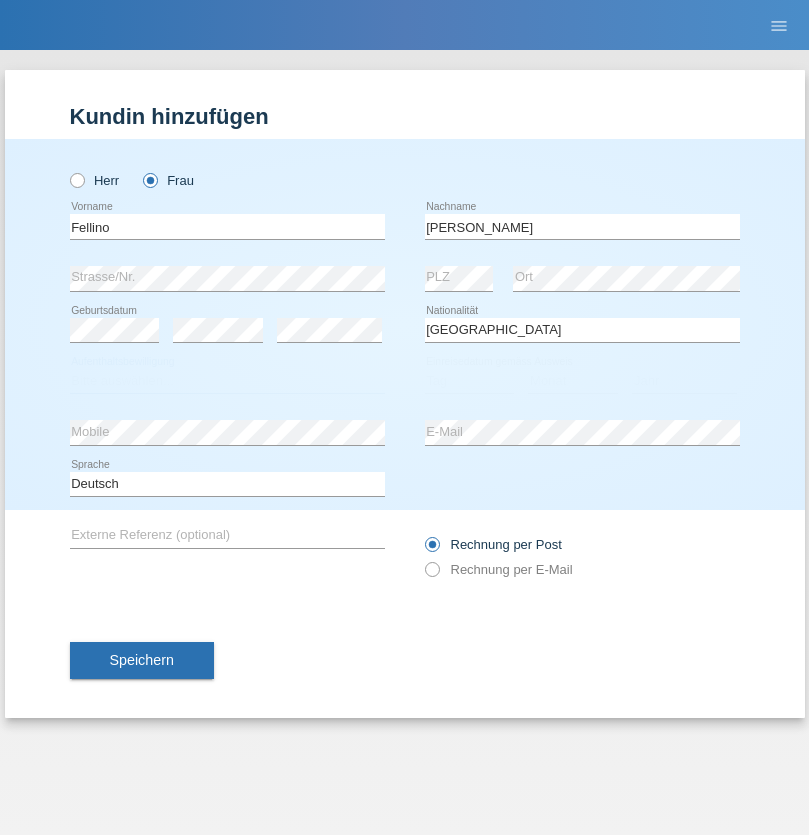 select on "C" 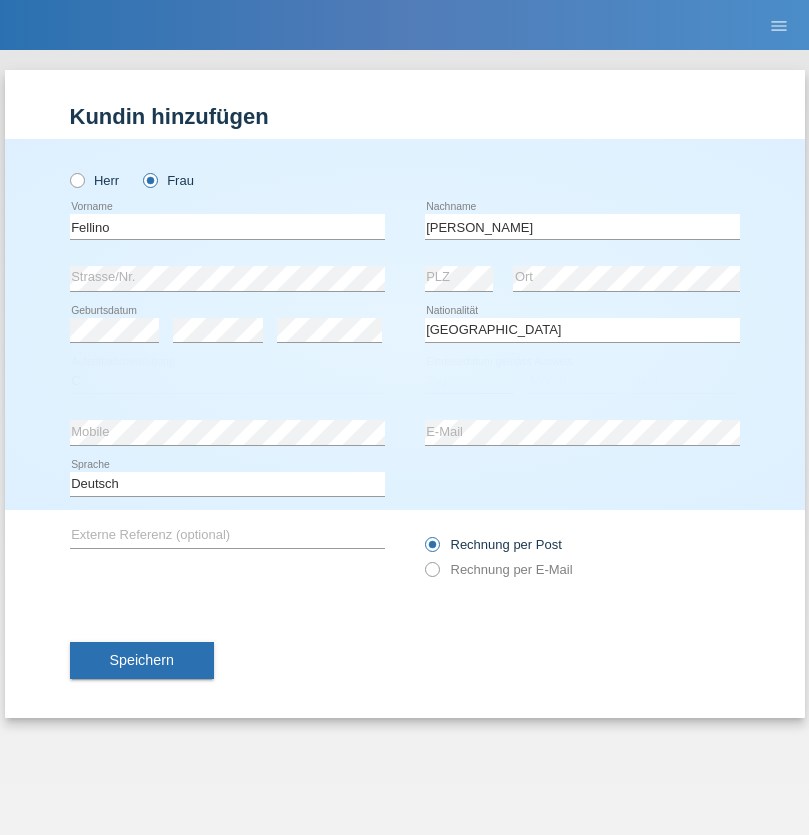 select on "12" 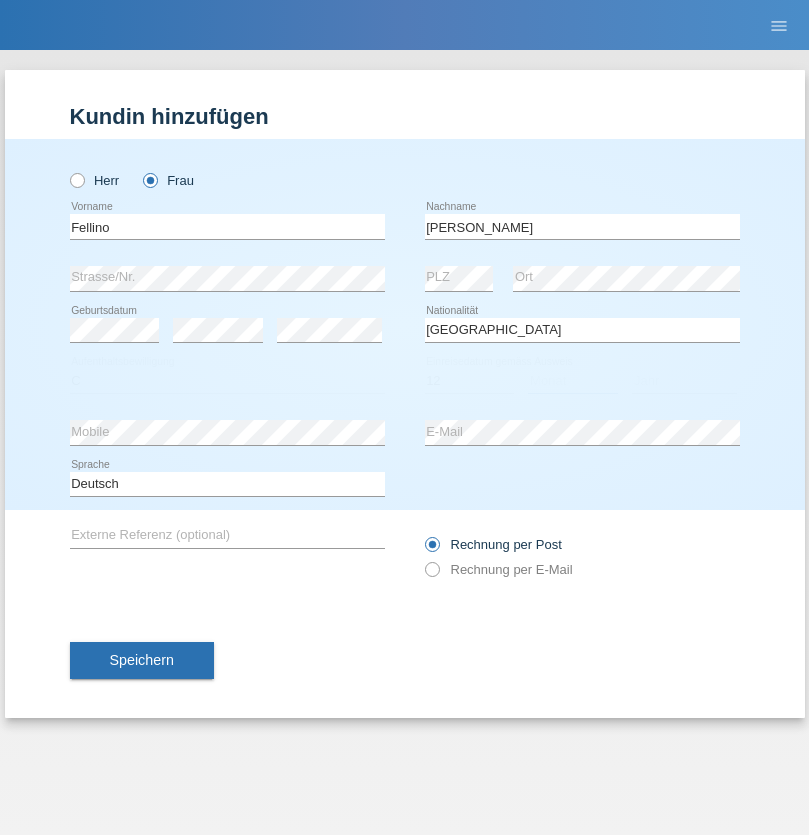 select on "03" 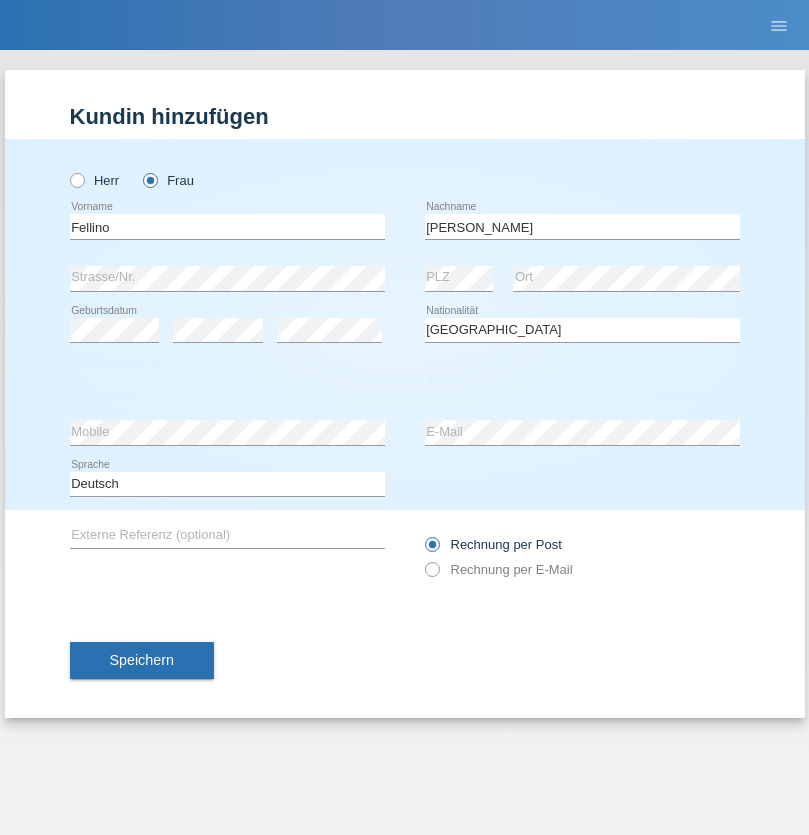 select on "1950" 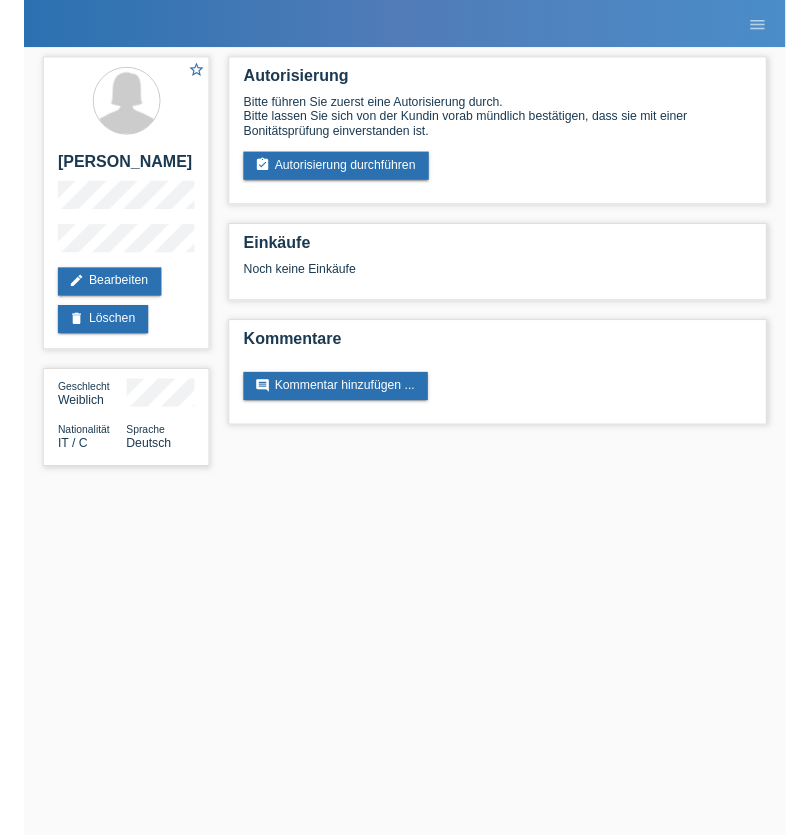 scroll, scrollTop: 0, scrollLeft: 0, axis: both 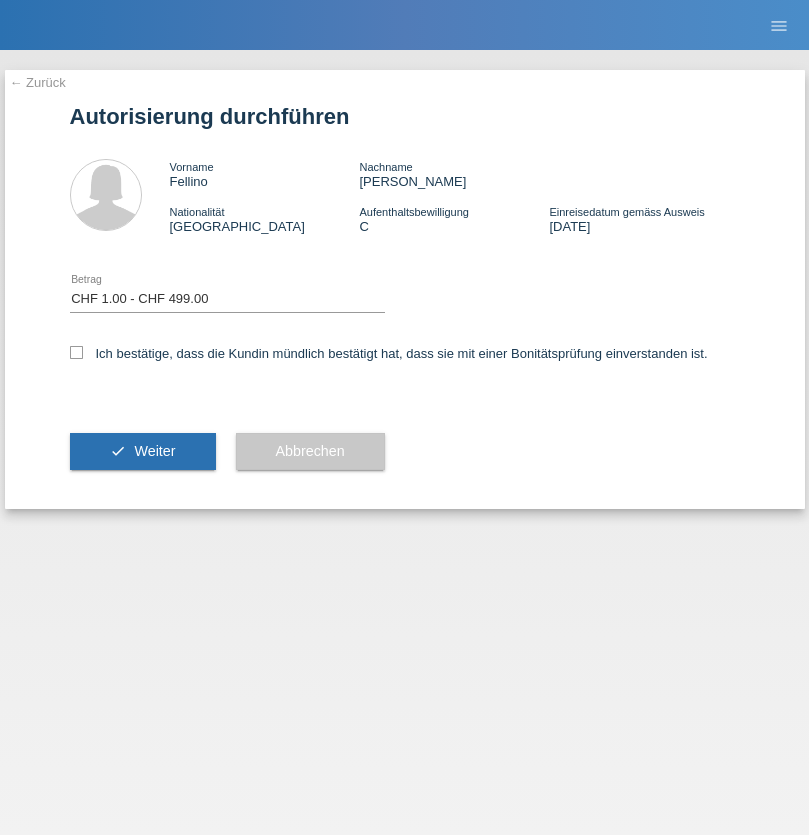 select on "1" 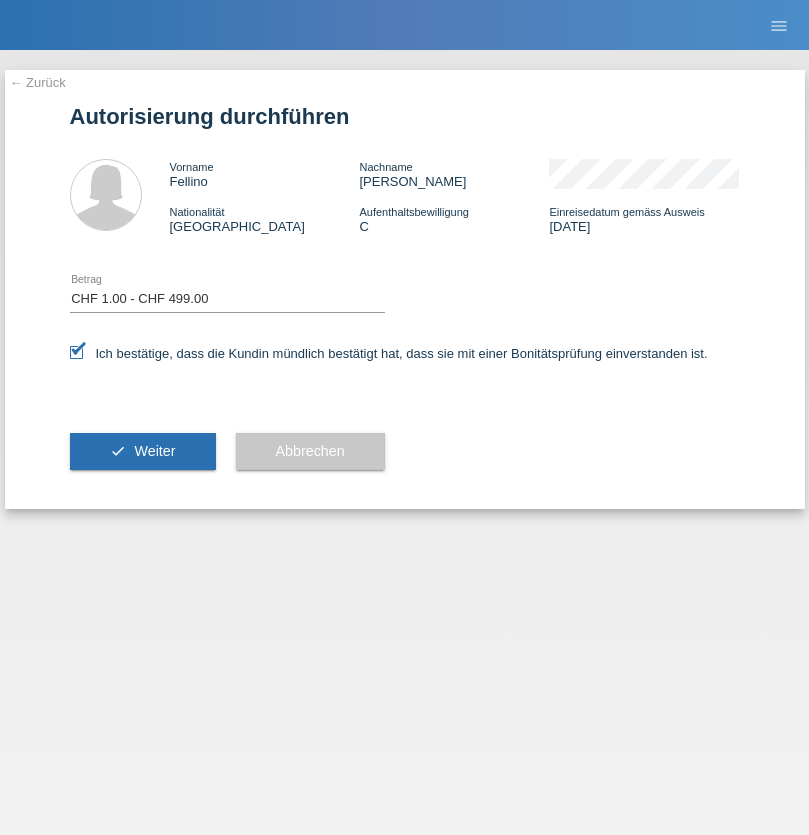 scroll, scrollTop: 0, scrollLeft: 0, axis: both 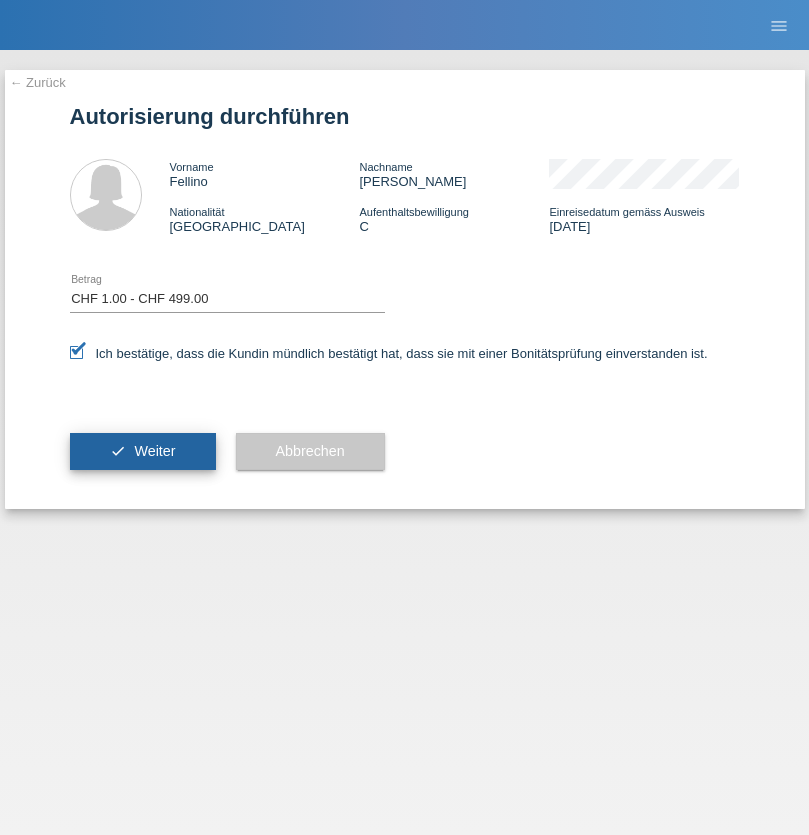click on "Weiter" at bounding box center (154, 451) 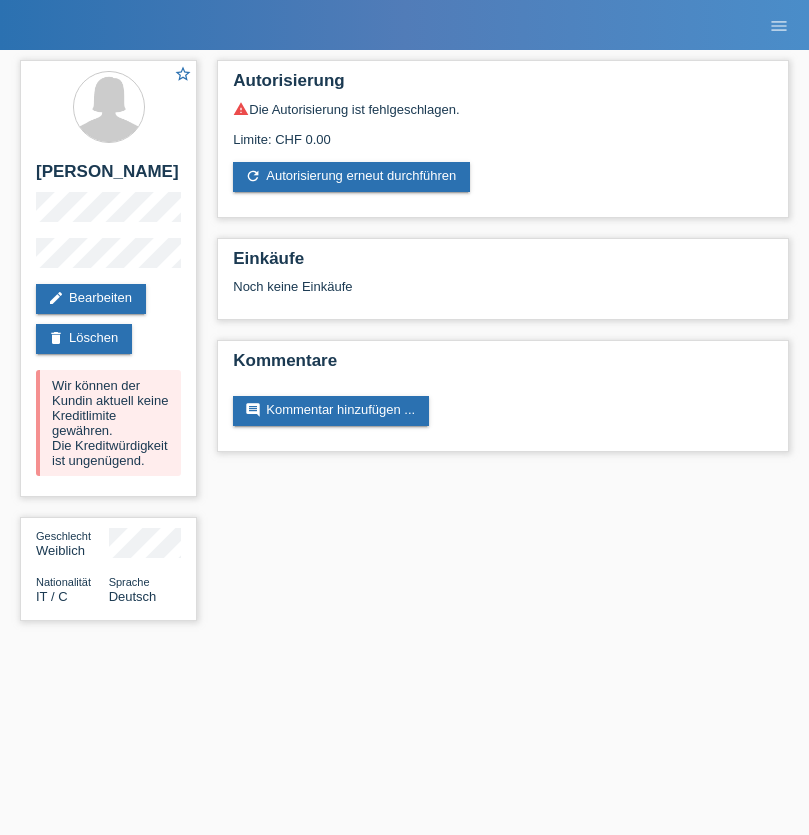 scroll, scrollTop: 0, scrollLeft: 0, axis: both 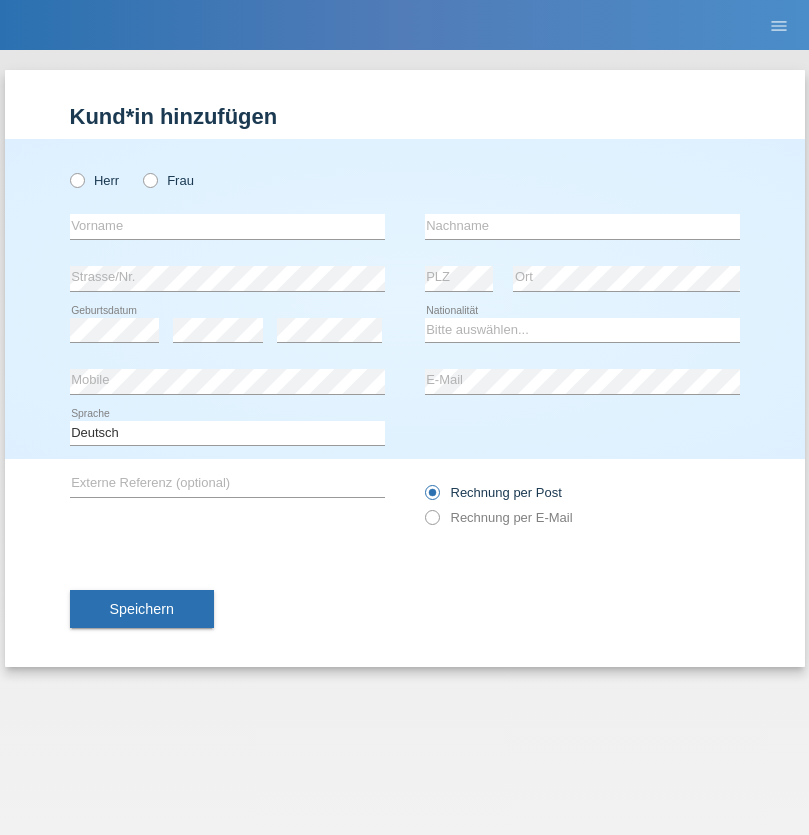 radio on "true" 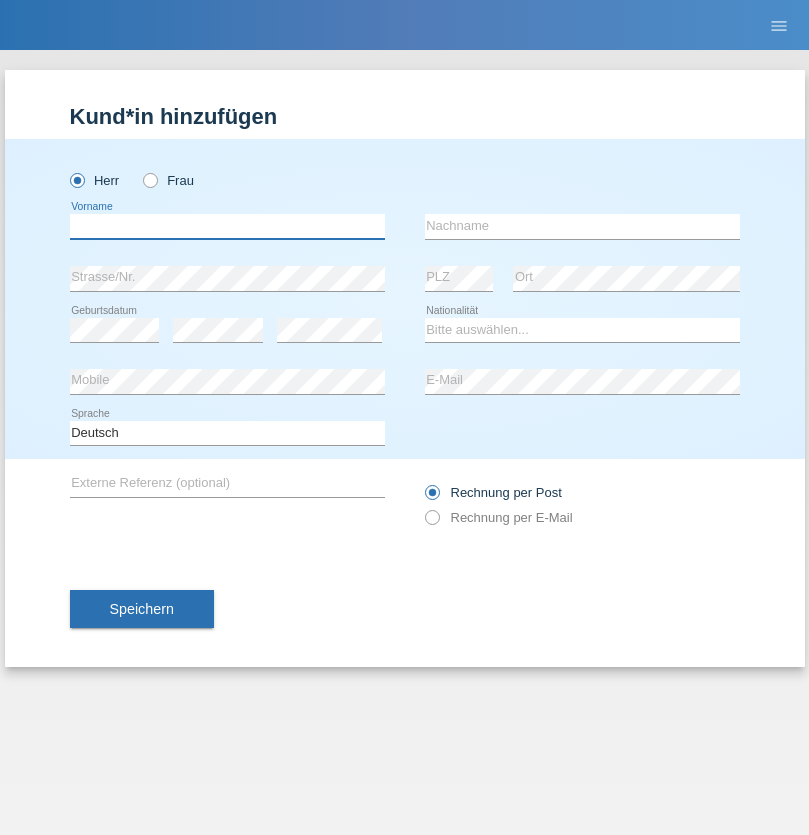 click at bounding box center (227, 226) 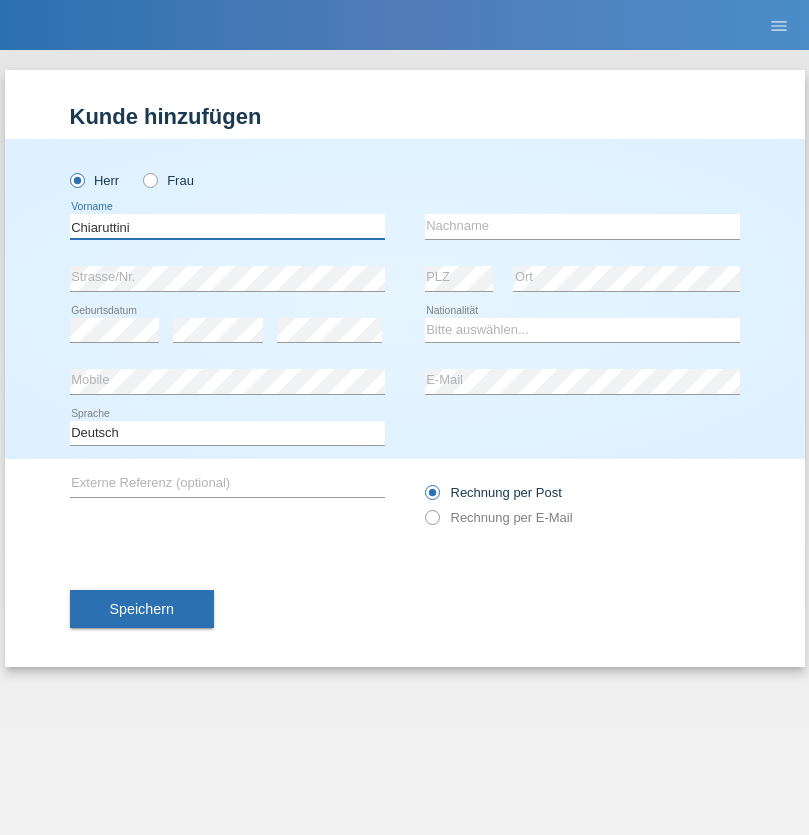 type on "Chiaruttini" 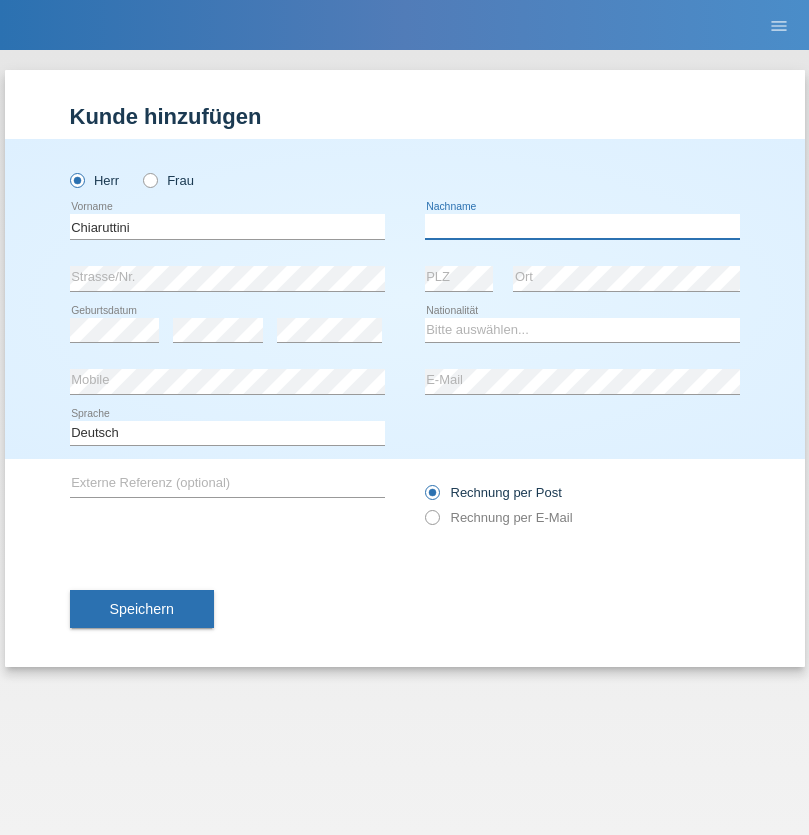 click at bounding box center (582, 226) 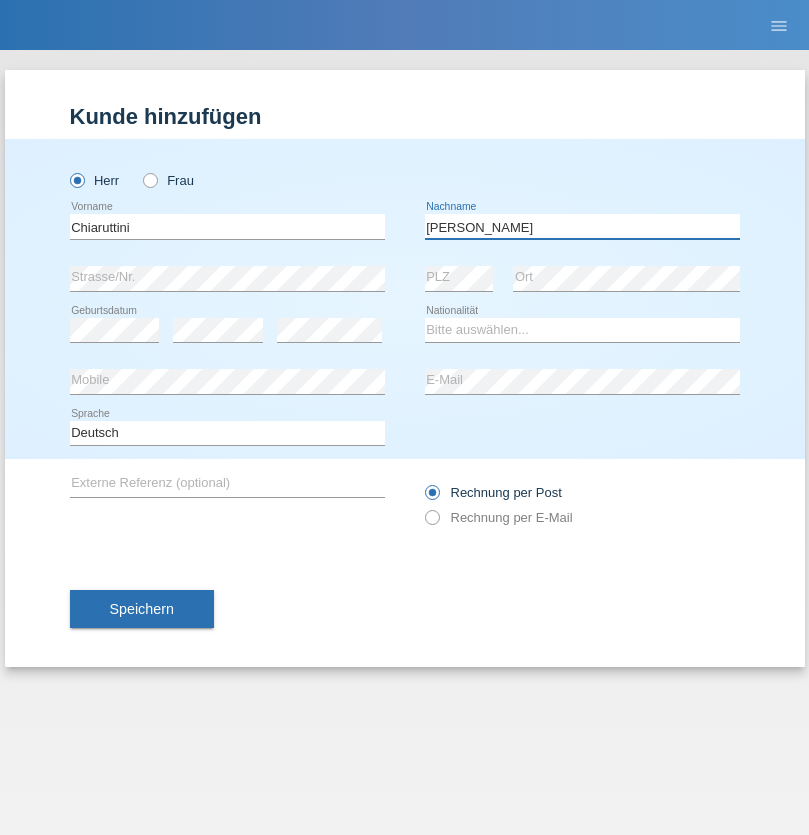 type on "Tibor" 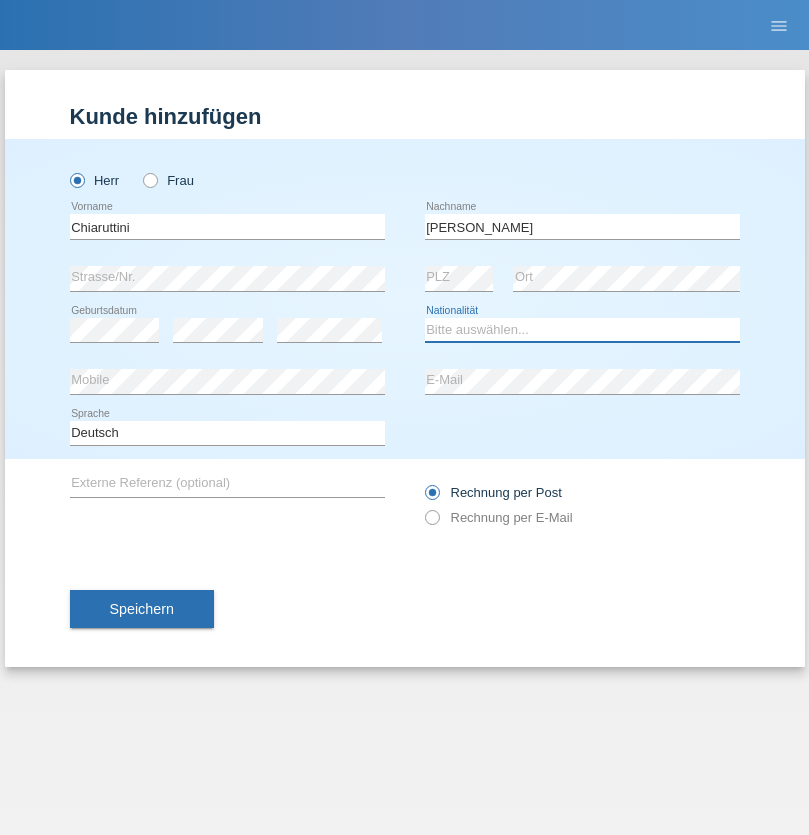 select on "IT" 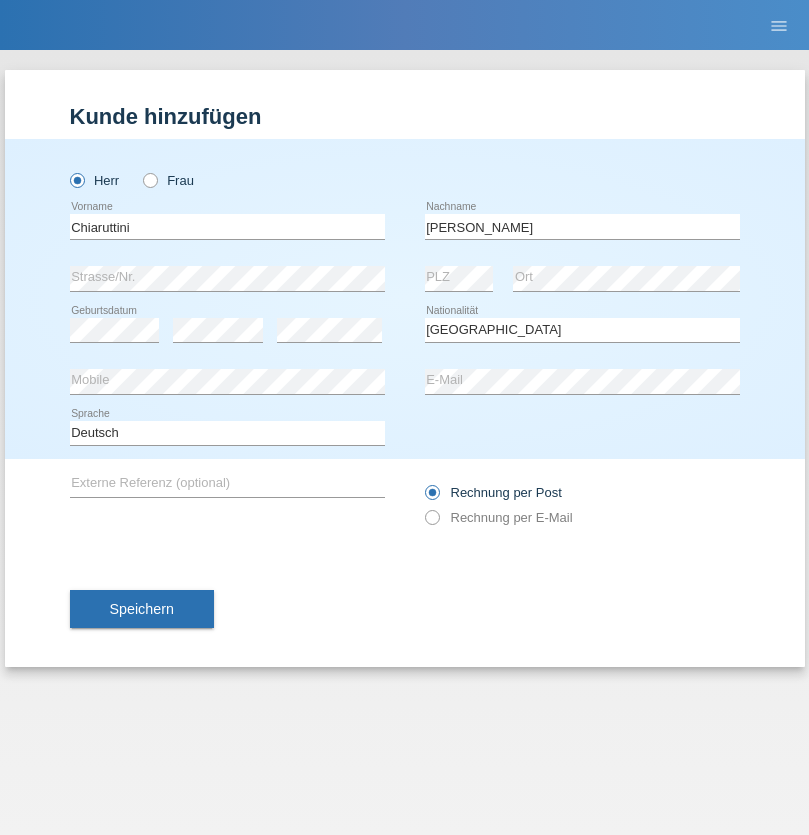 select on "C" 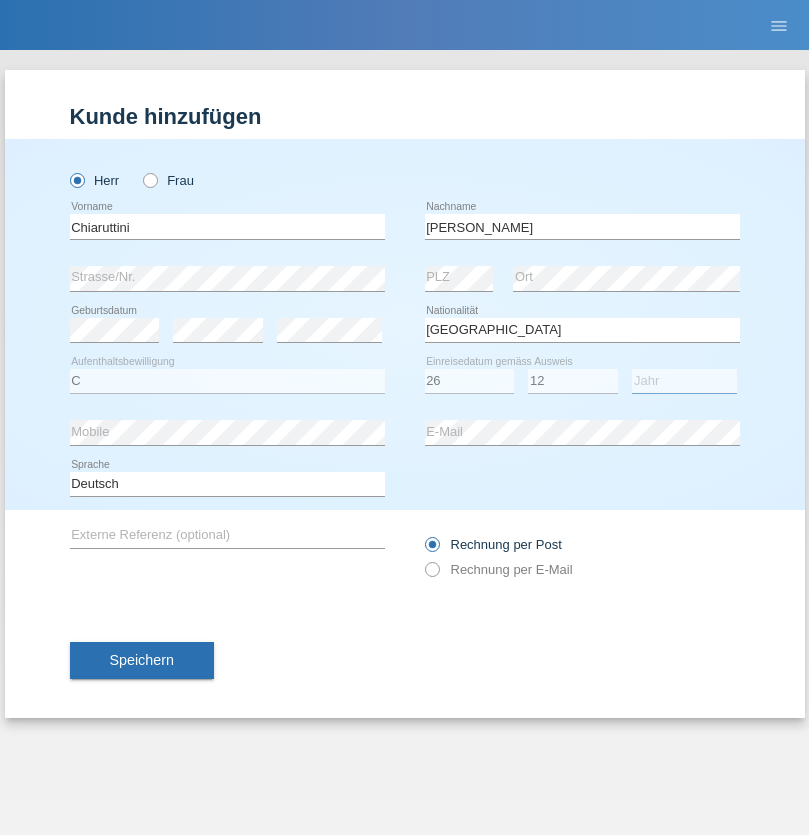select on "1982" 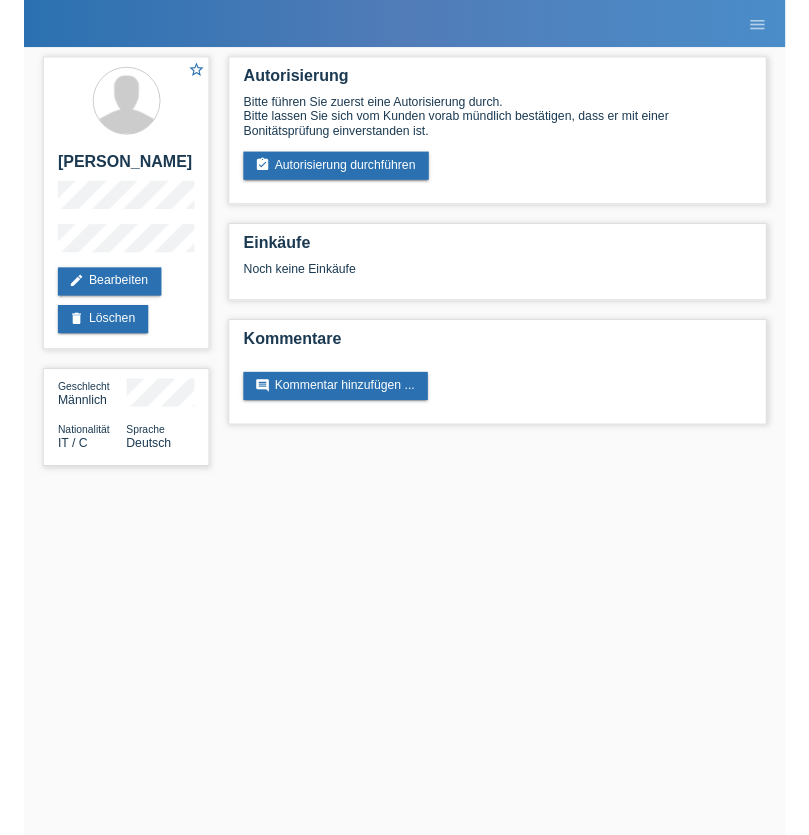 scroll, scrollTop: 0, scrollLeft: 0, axis: both 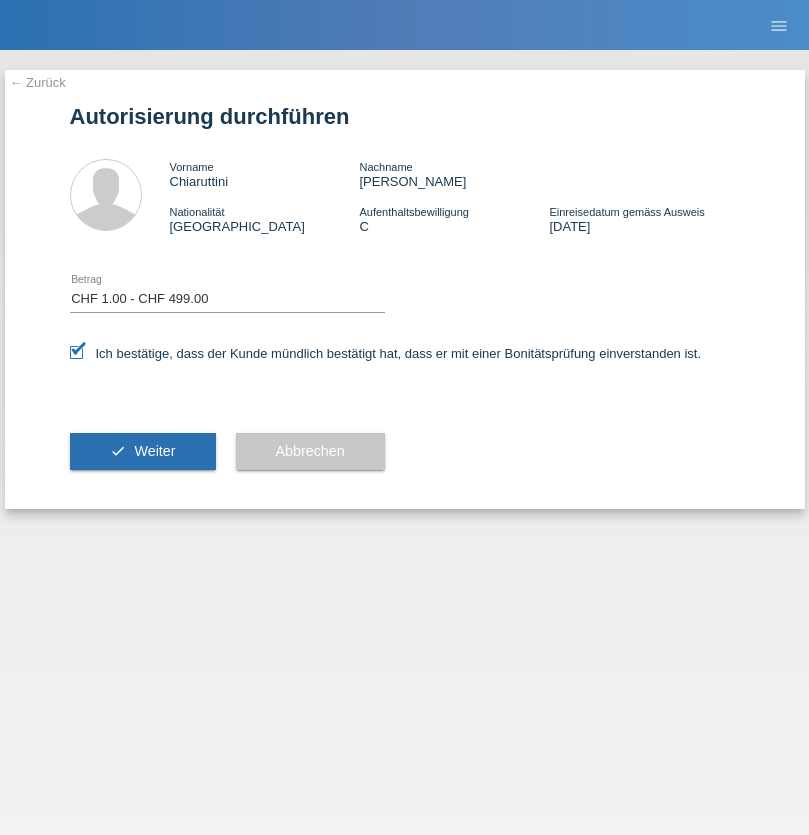 select on "1" 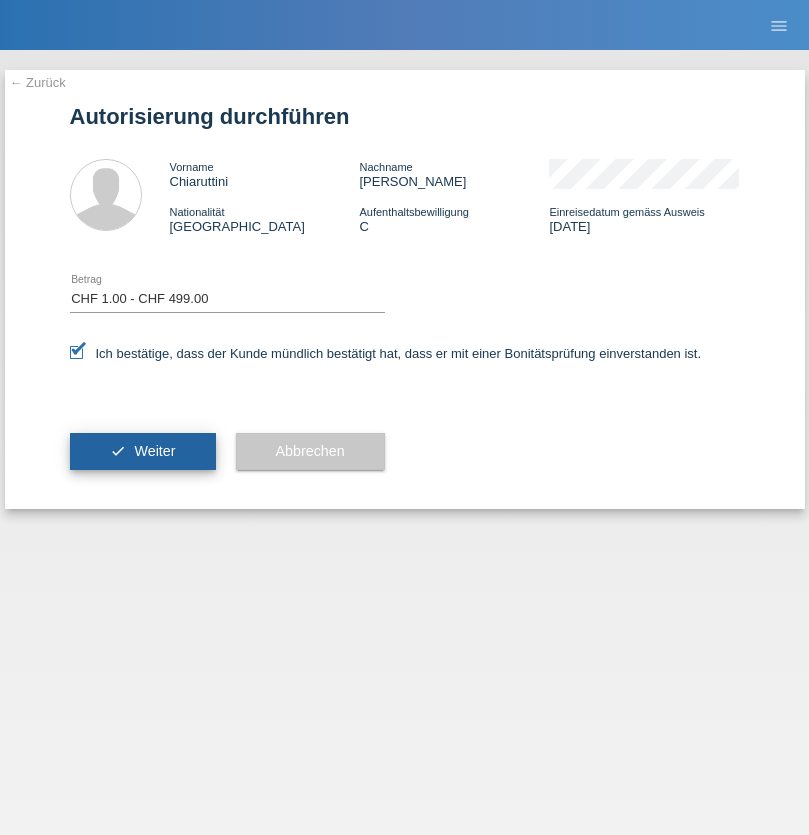 click on "Weiter" at bounding box center [154, 451] 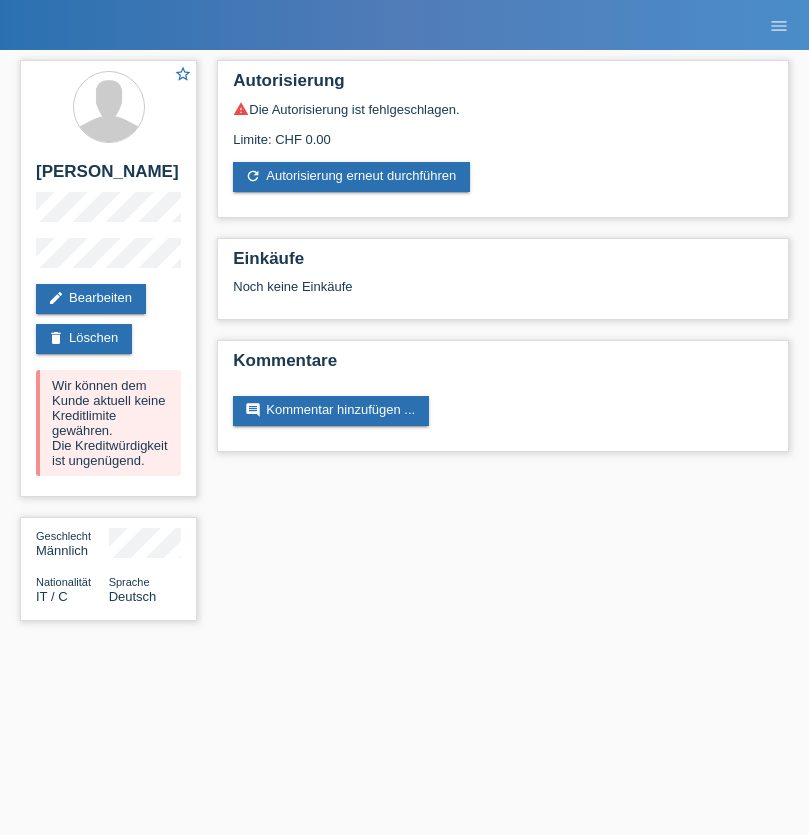 scroll, scrollTop: 0, scrollLeft: 0, axis: both 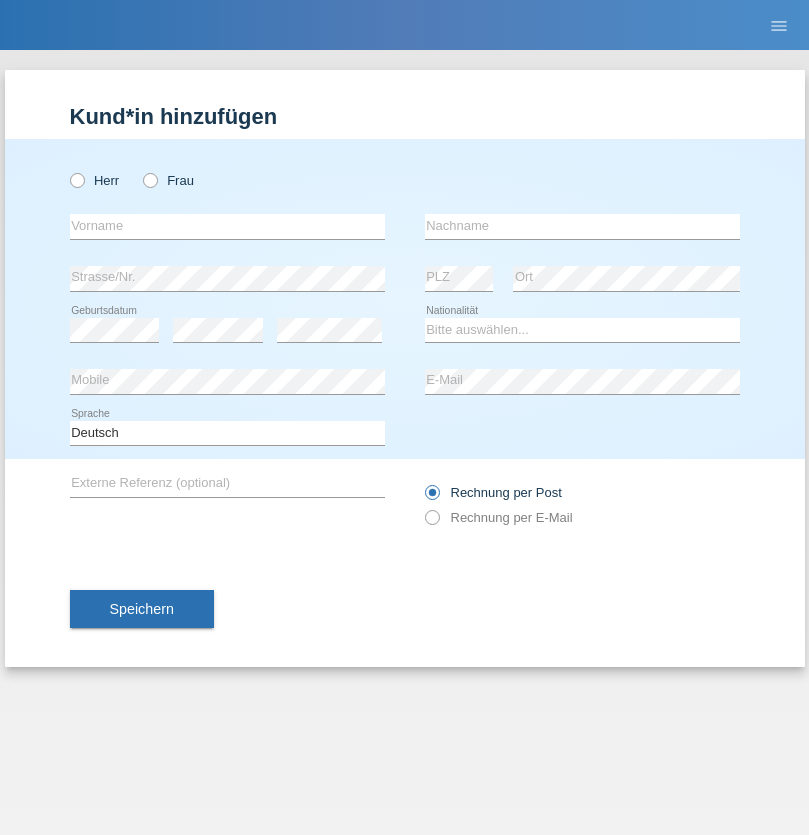 radio on "true" 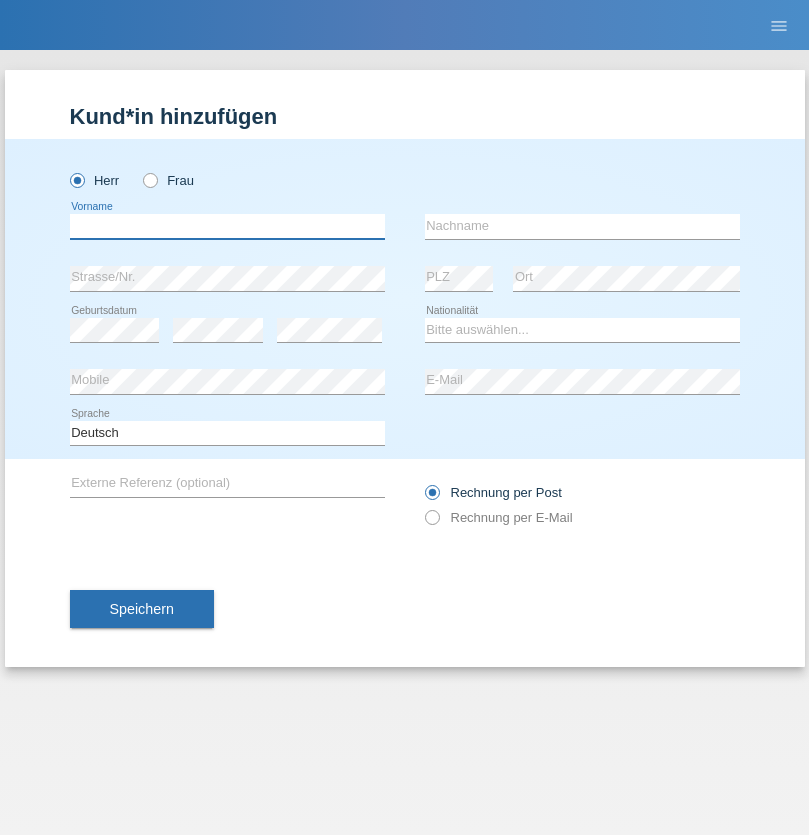 click at bounding box center (227, 226) 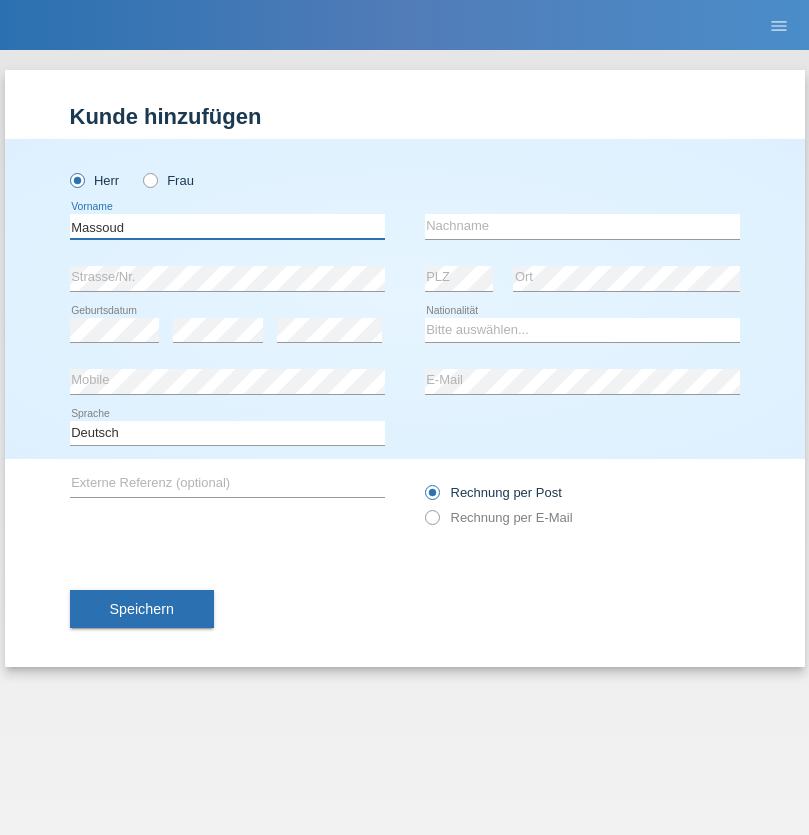 type on "Massoud" 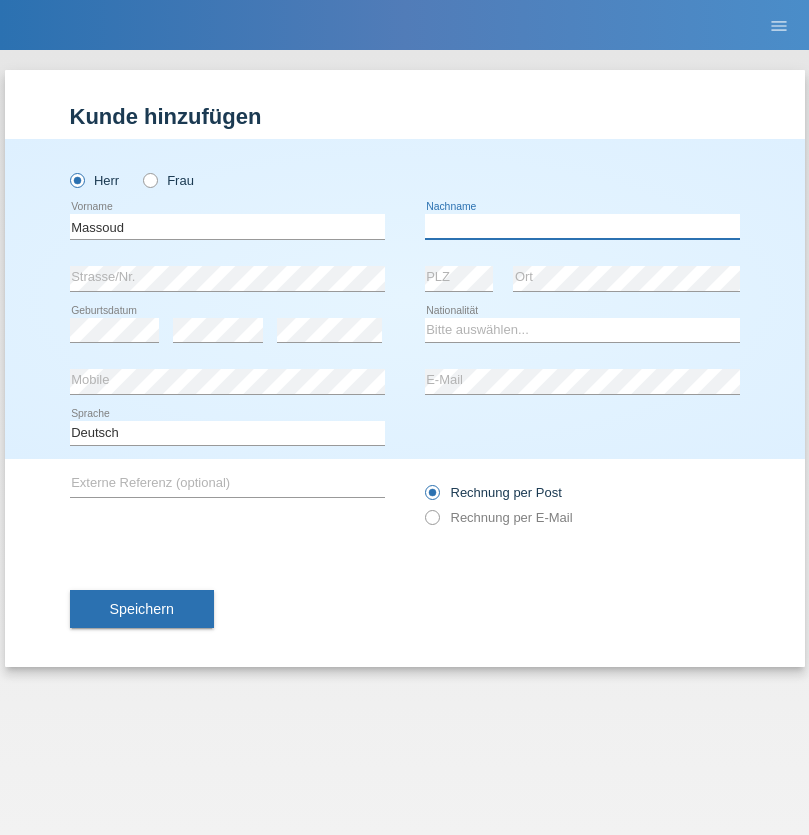 click at bounding box center (582, 226) 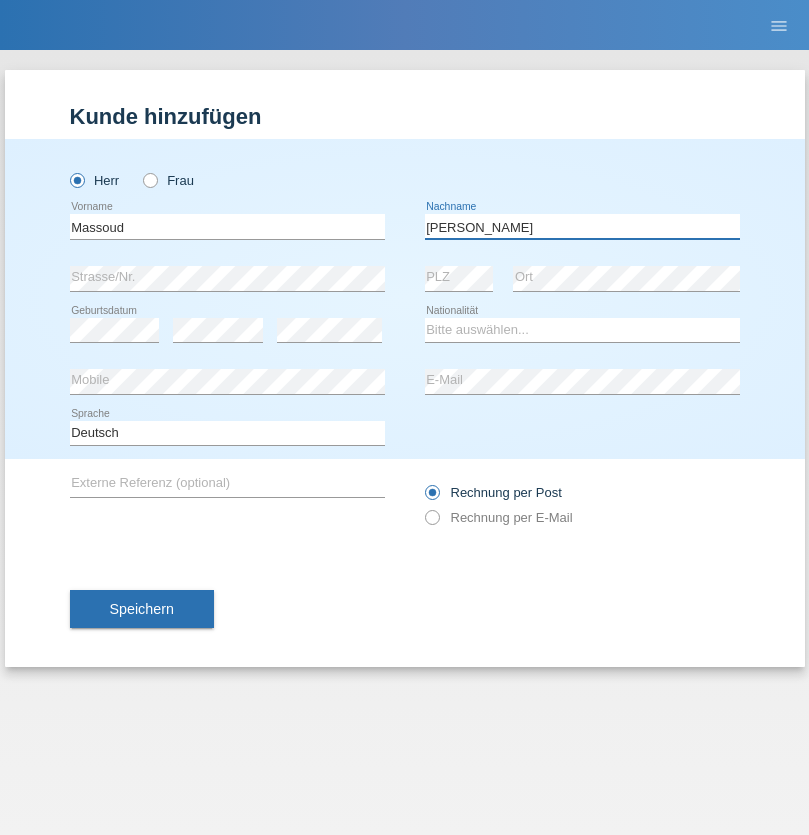 type on "[PERSON_NAME]" 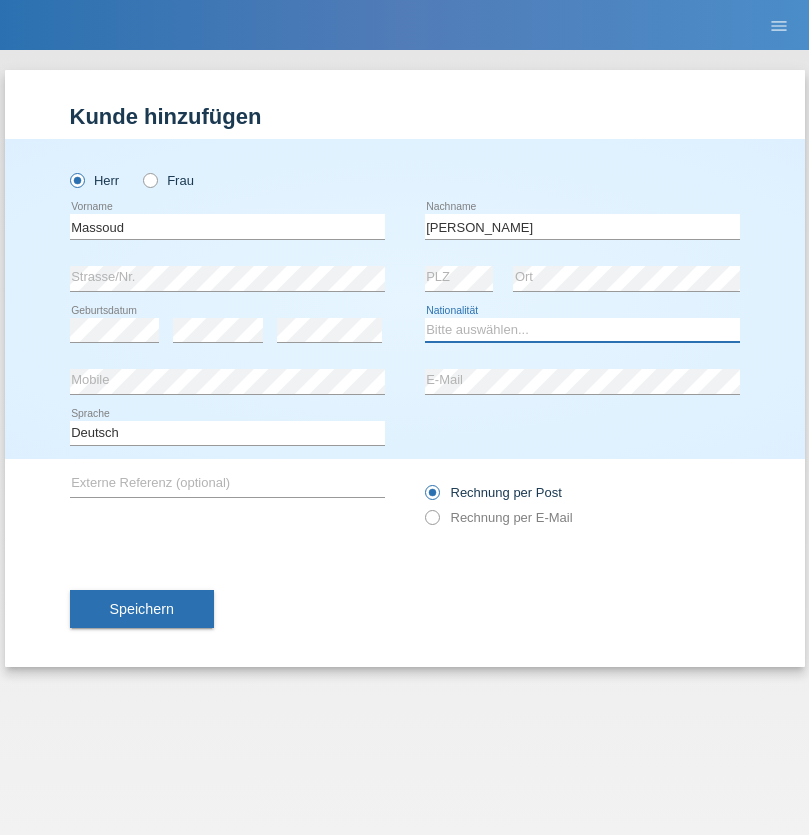 select on "CH" 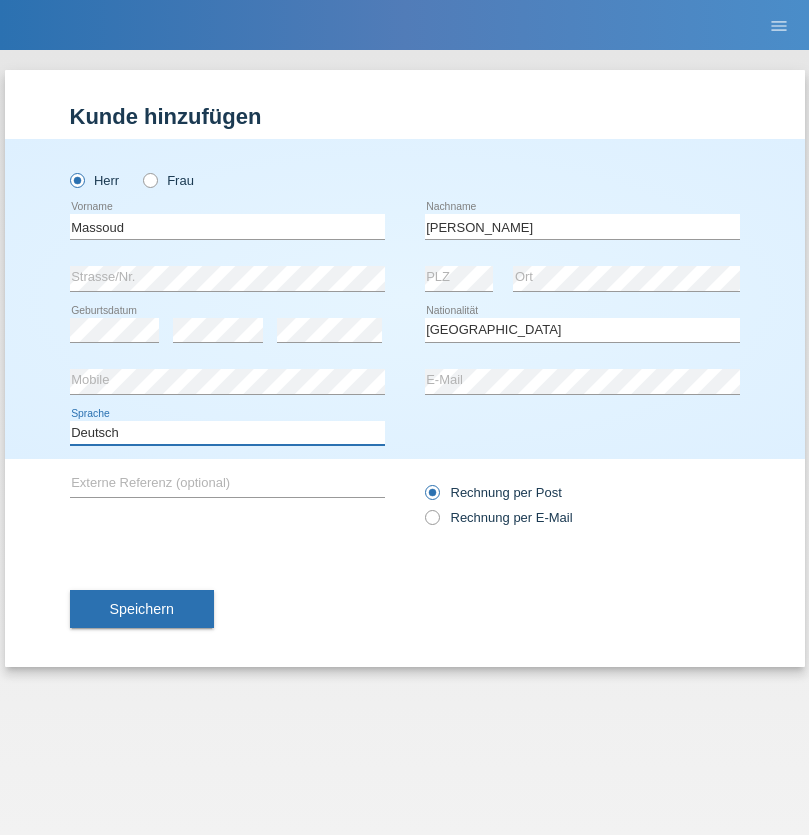 select on "en" 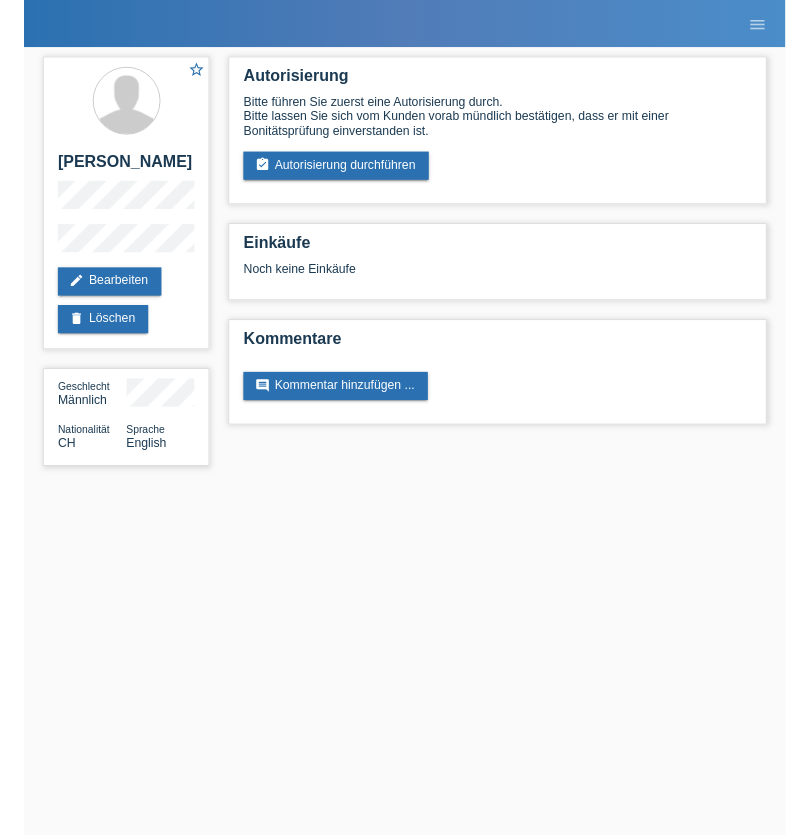 scroll, scrollTop: 0, scrollLeft: 0, axis: both 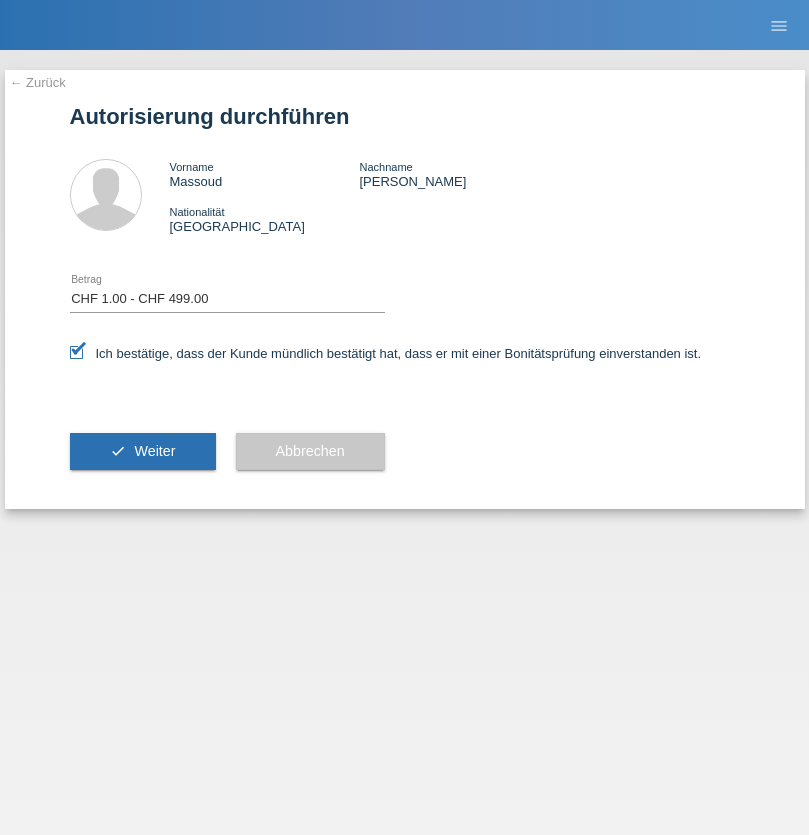 select on "1" 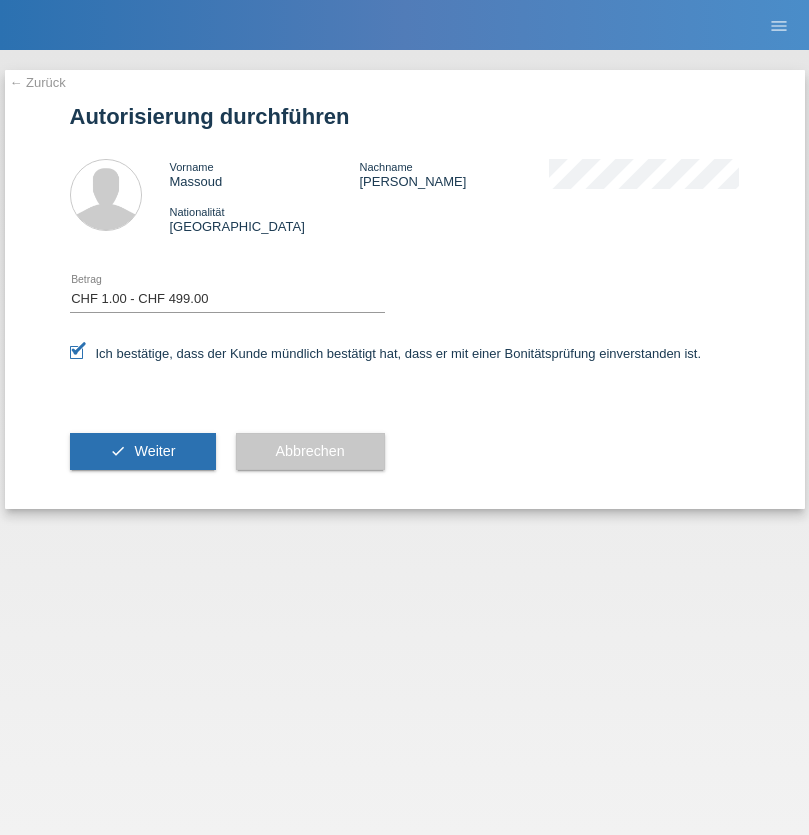 scroll, scrollTop: 0, scrollLeft: 0, axis: both 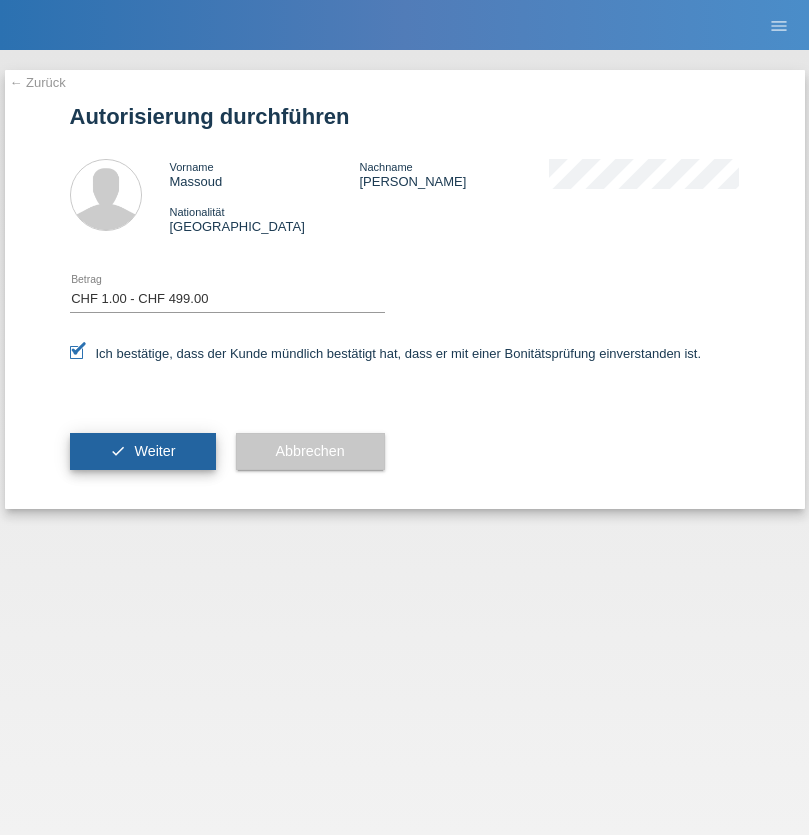 click on "Weiter" at bounding box center [154, 451] 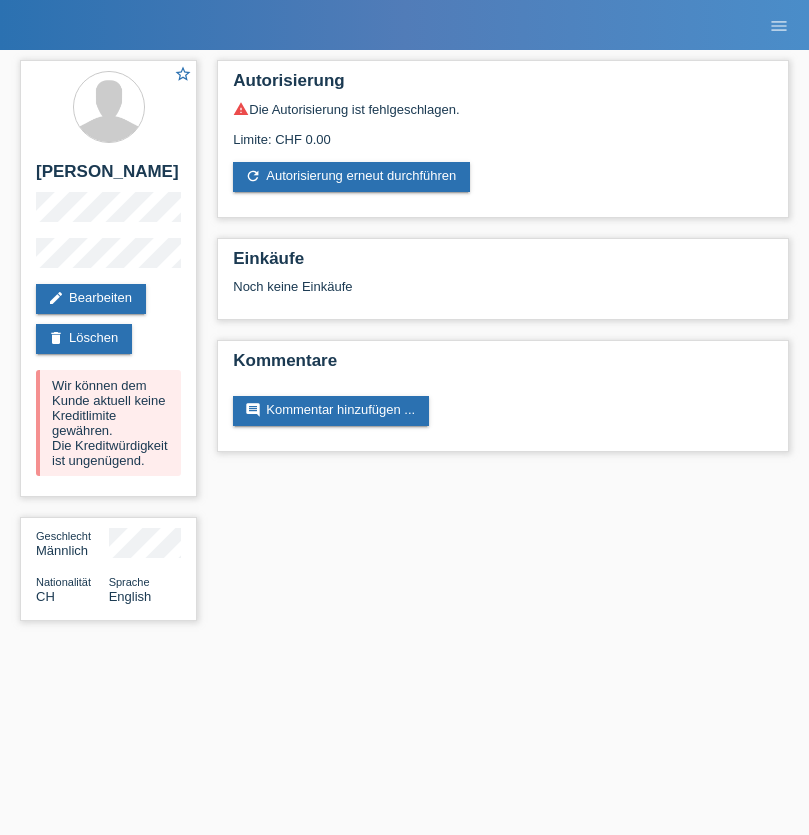 scroll, scrollTop: 0, scrollLeft: 0, axis: both 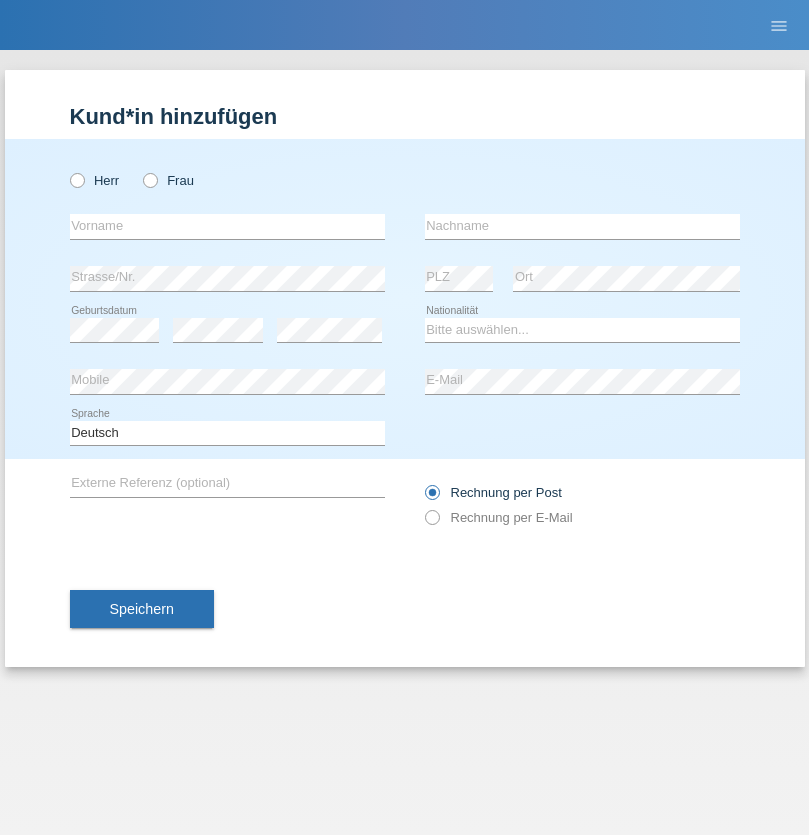 radio on "true" 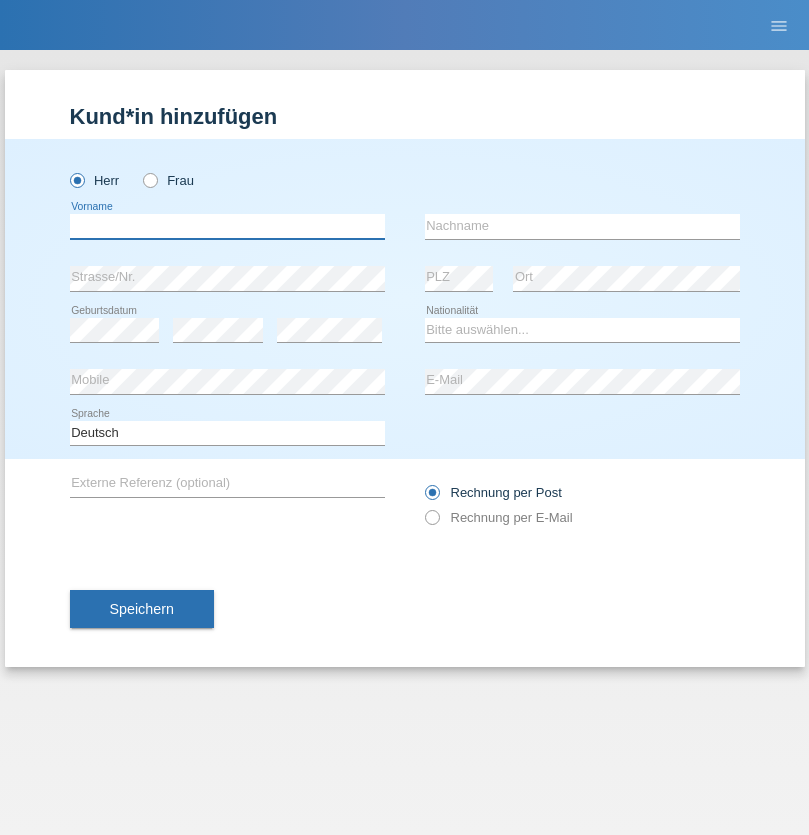 click at bounding box center [227, 226] 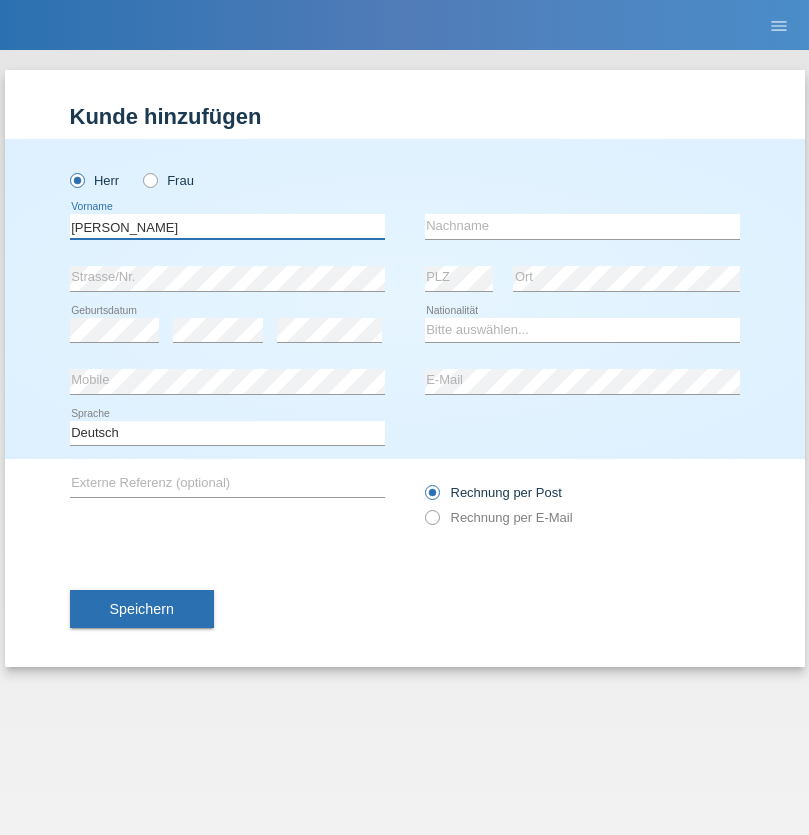 type on "Luis" 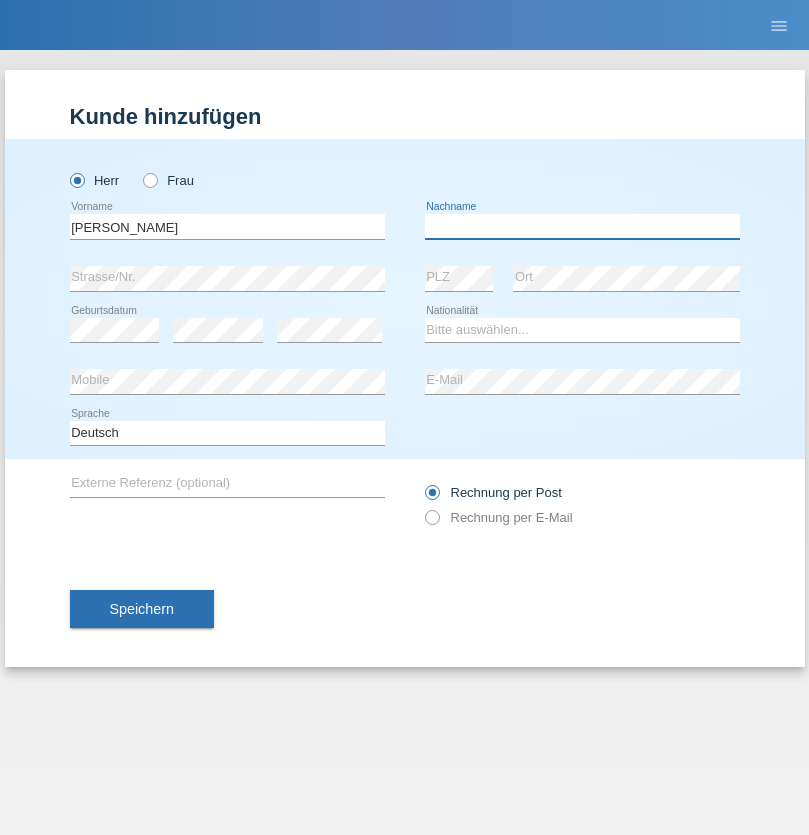 click at bounding box center [582, 226] 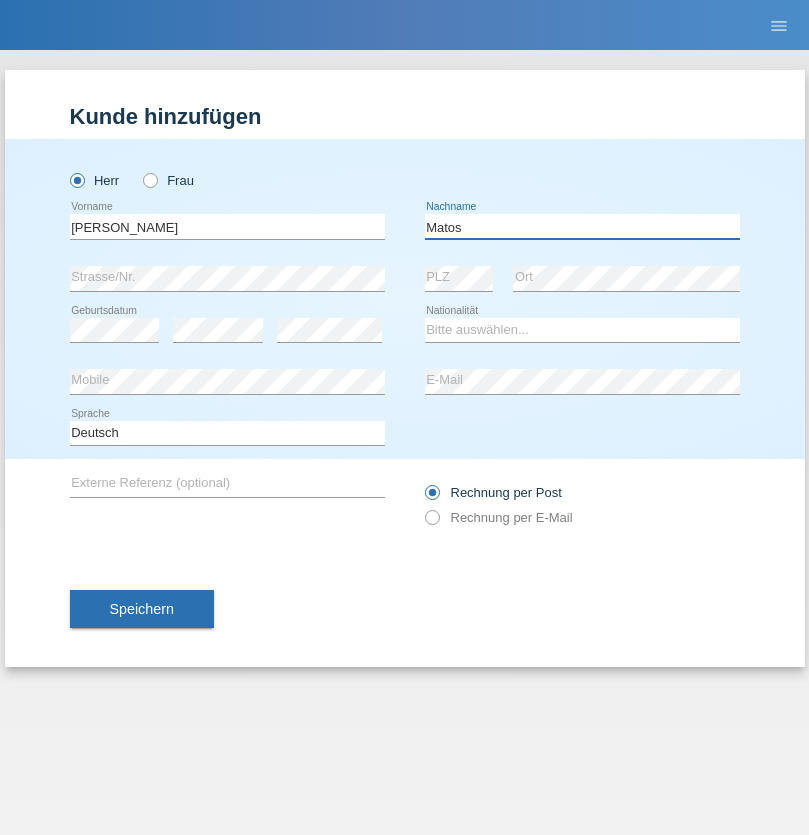 type on "Matos" 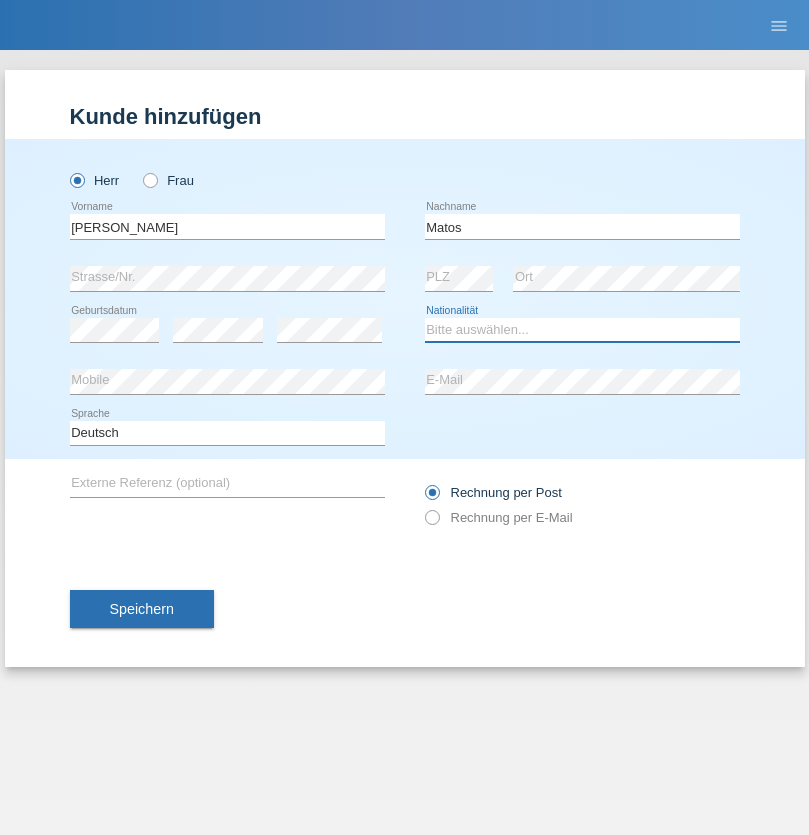 select on "PT" 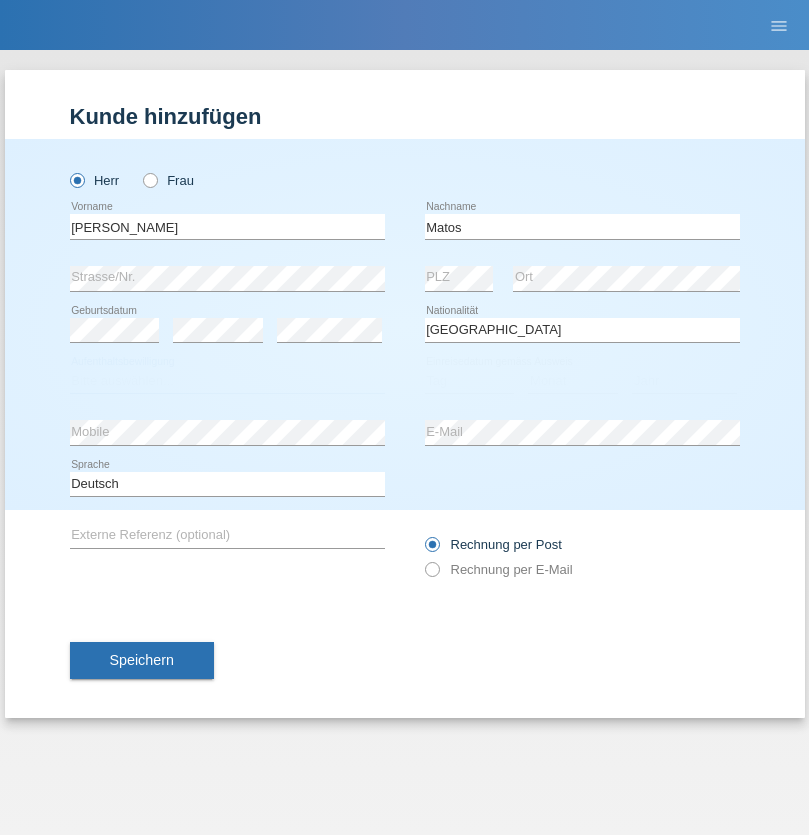 select on "C" 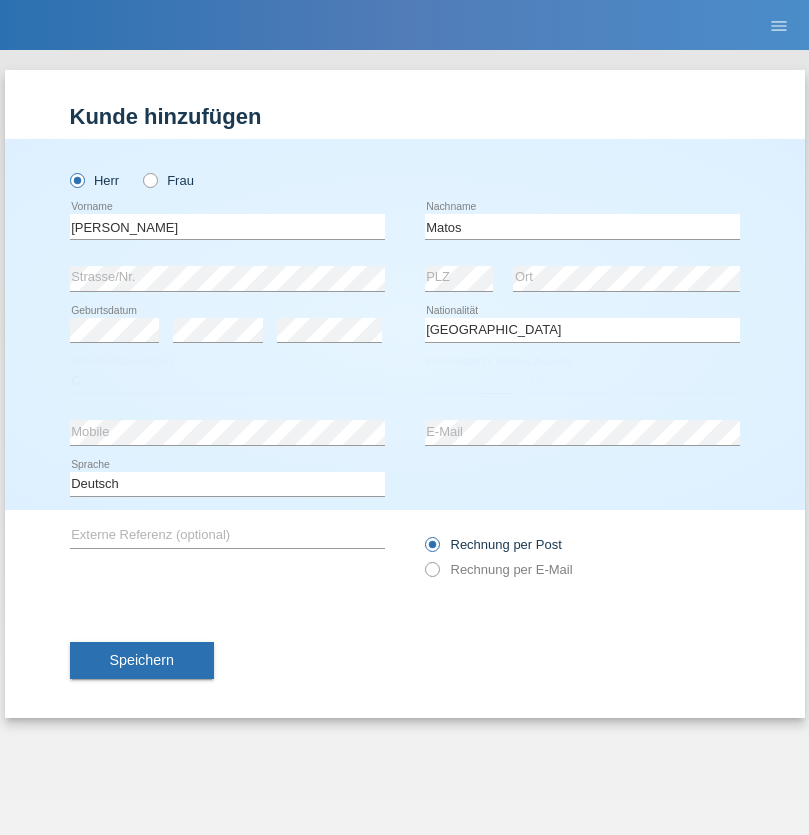 select on "16" 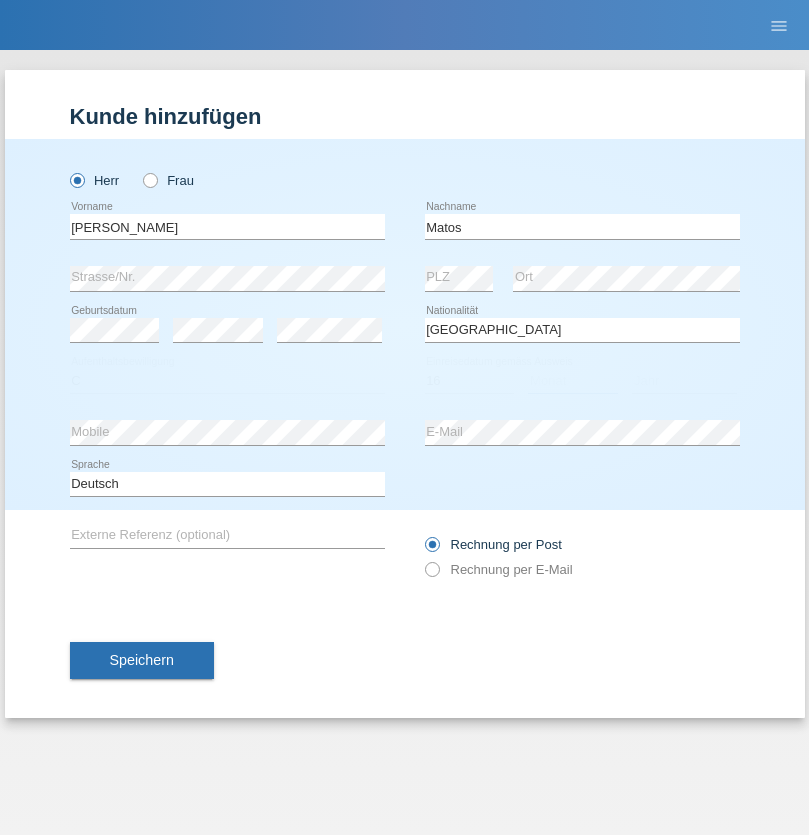 select on "09" 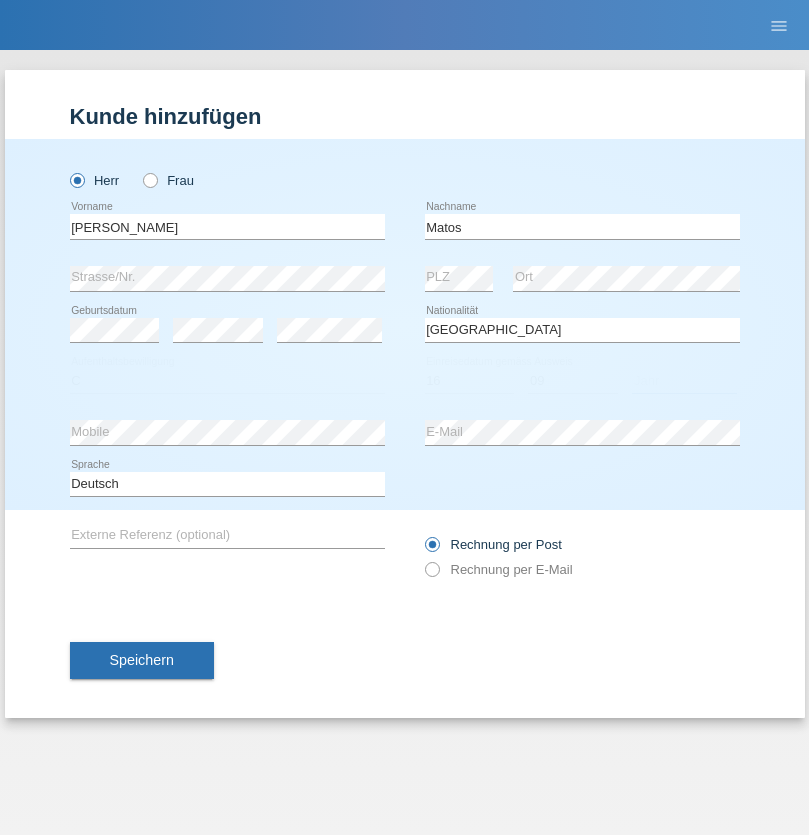select on "2021" 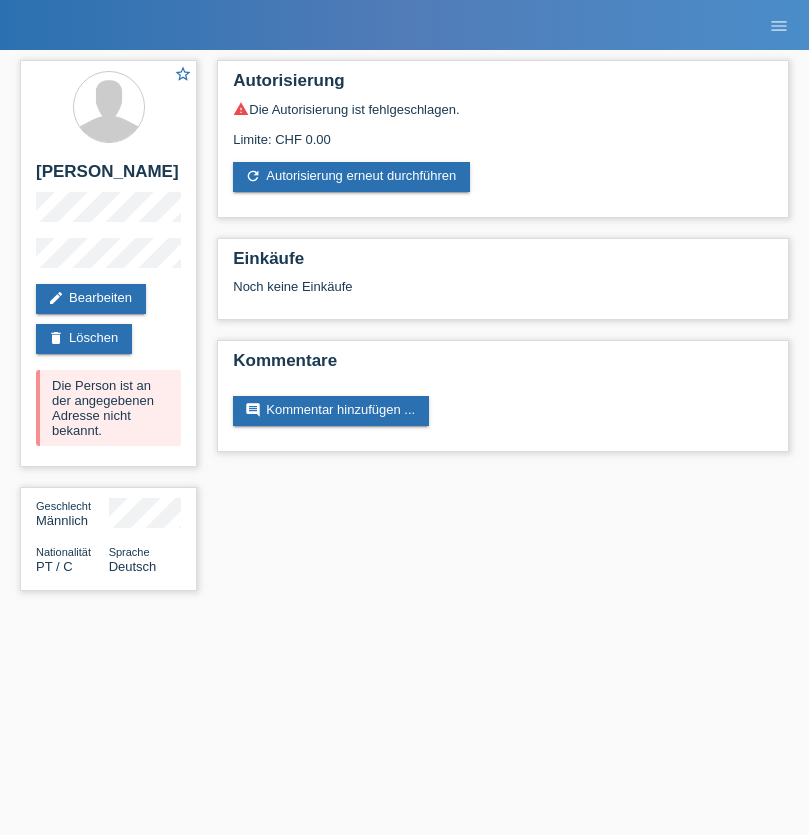 scroll, scrollTop: 0, scrollLeft: 0, axis: both 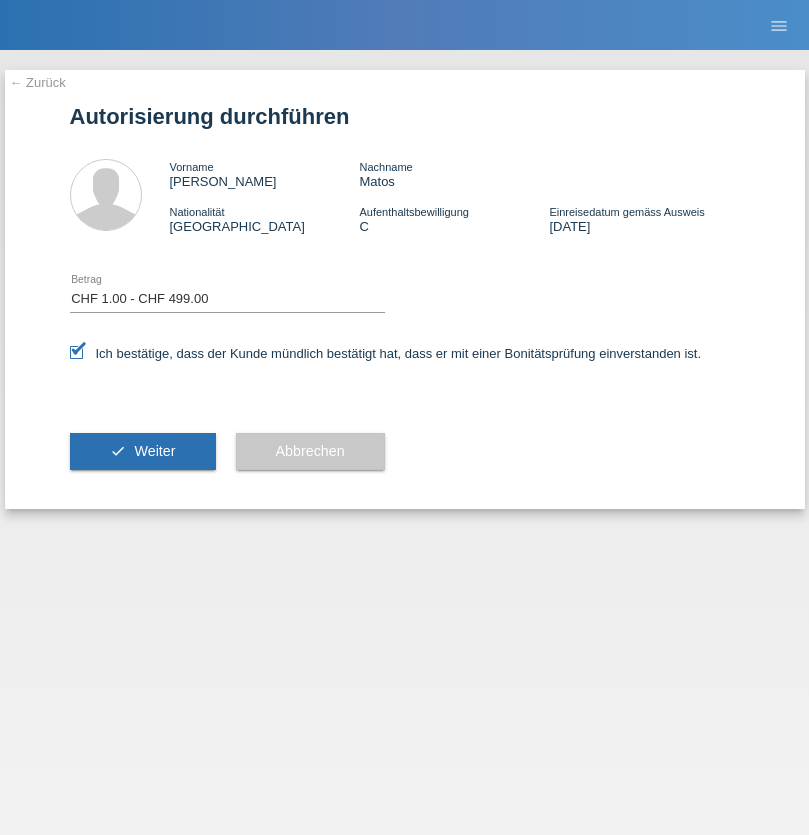select on "1" 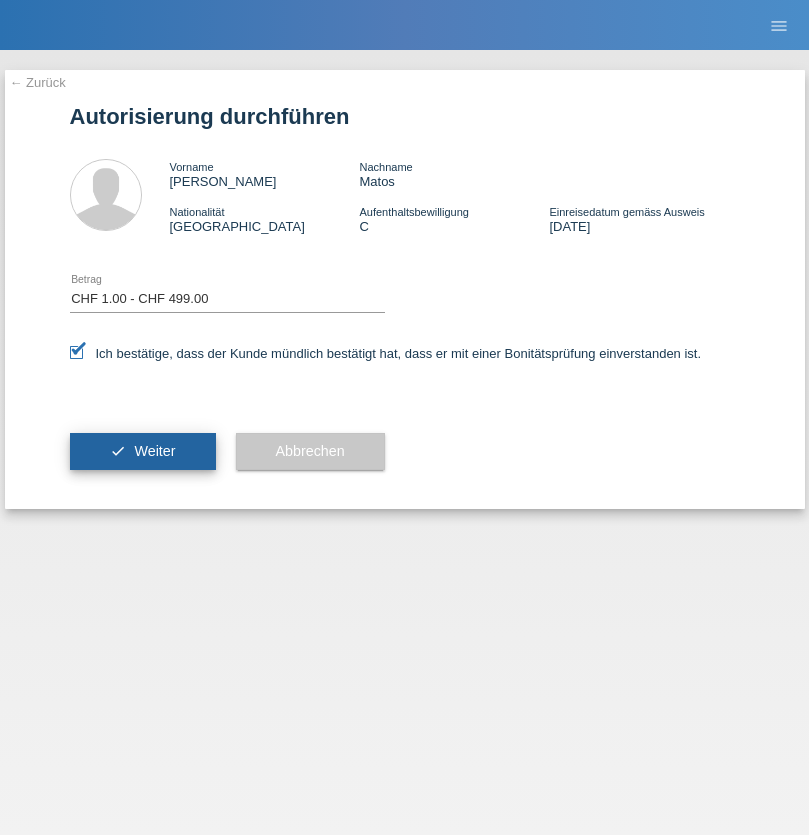 click on "Weiter" at bounding box center [154, 451] 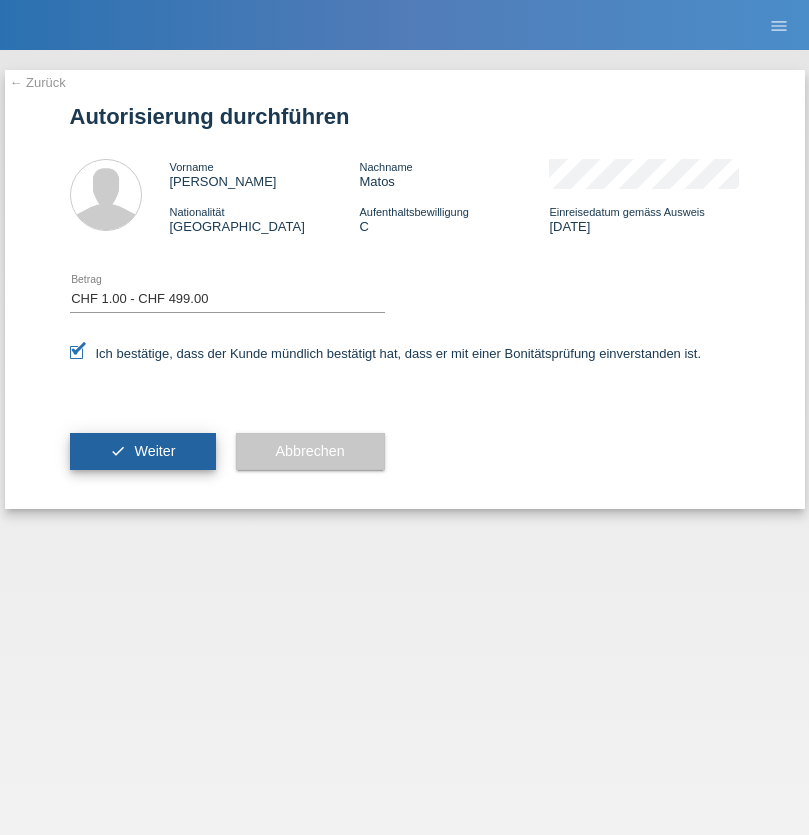 scroll, scrollTop: 0, scrollLeft: 0, axis: both 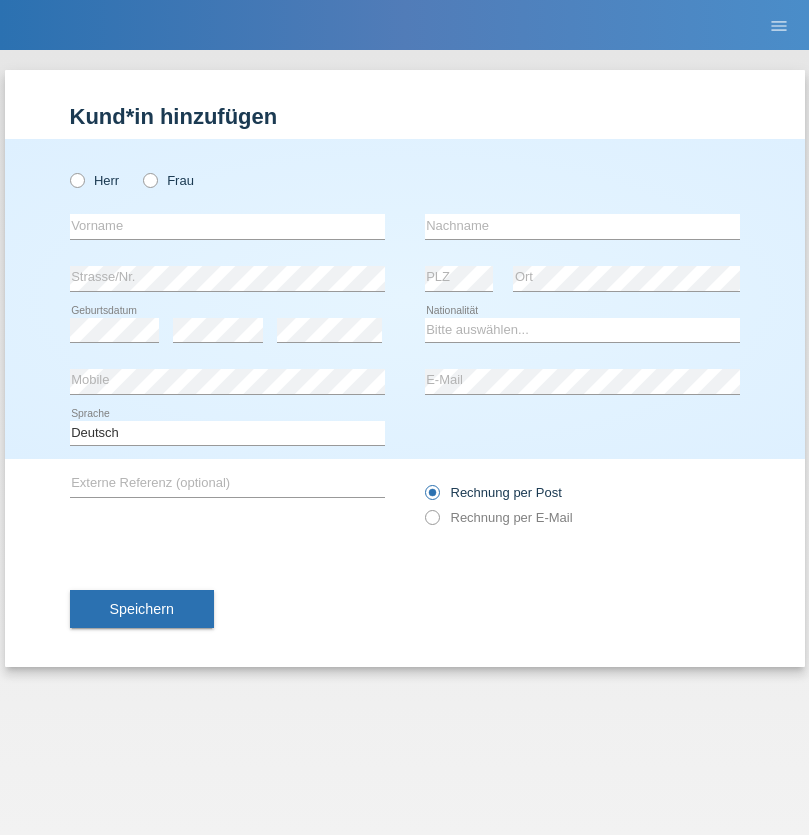 radio on "true" 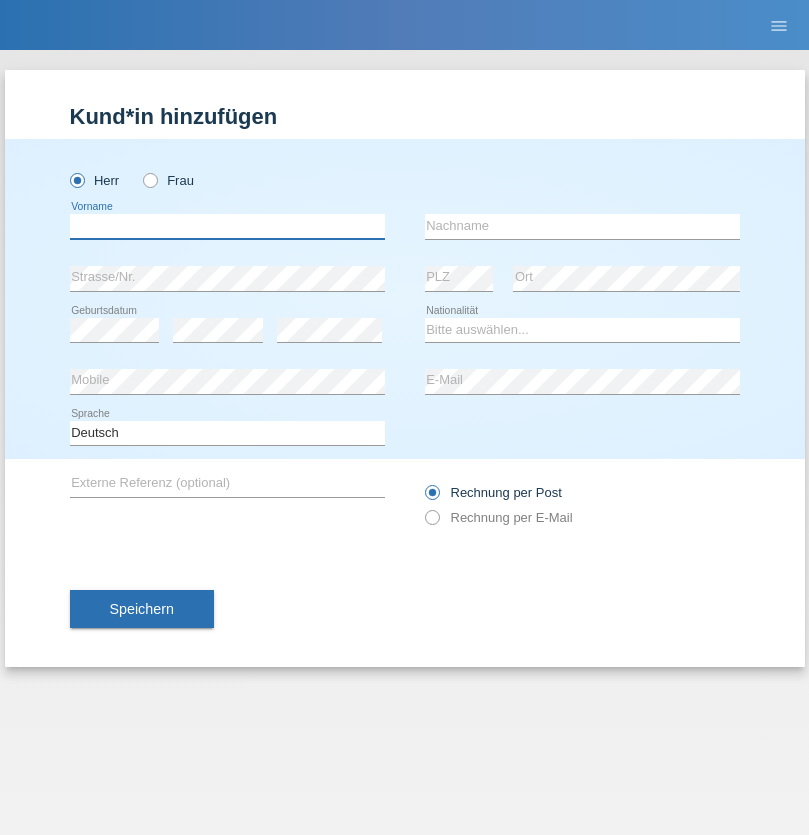 click at bounding box center (227, 226) 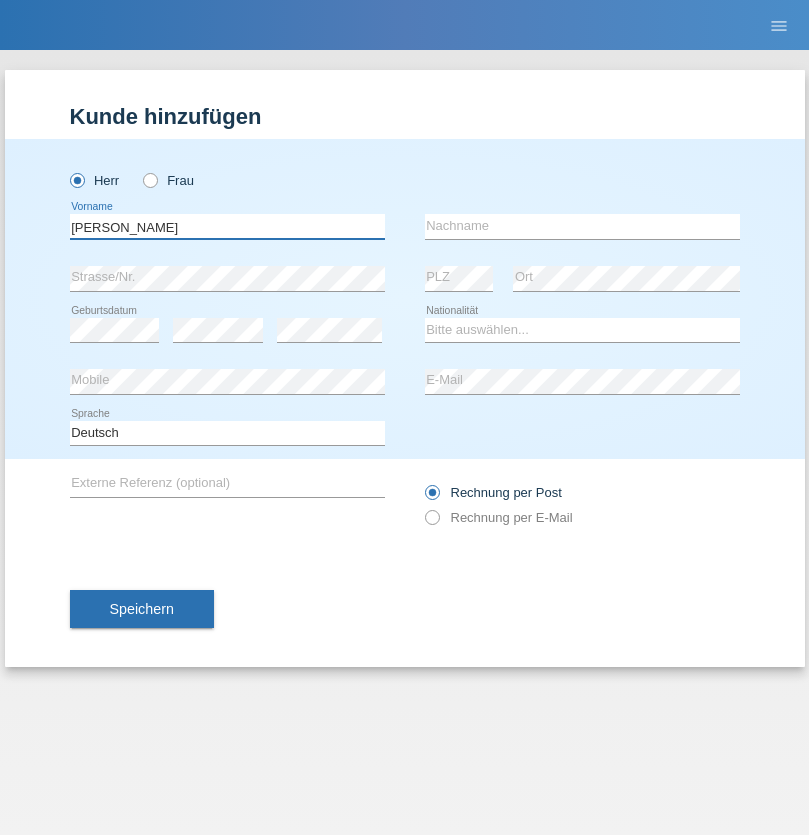 type on "Daniela" 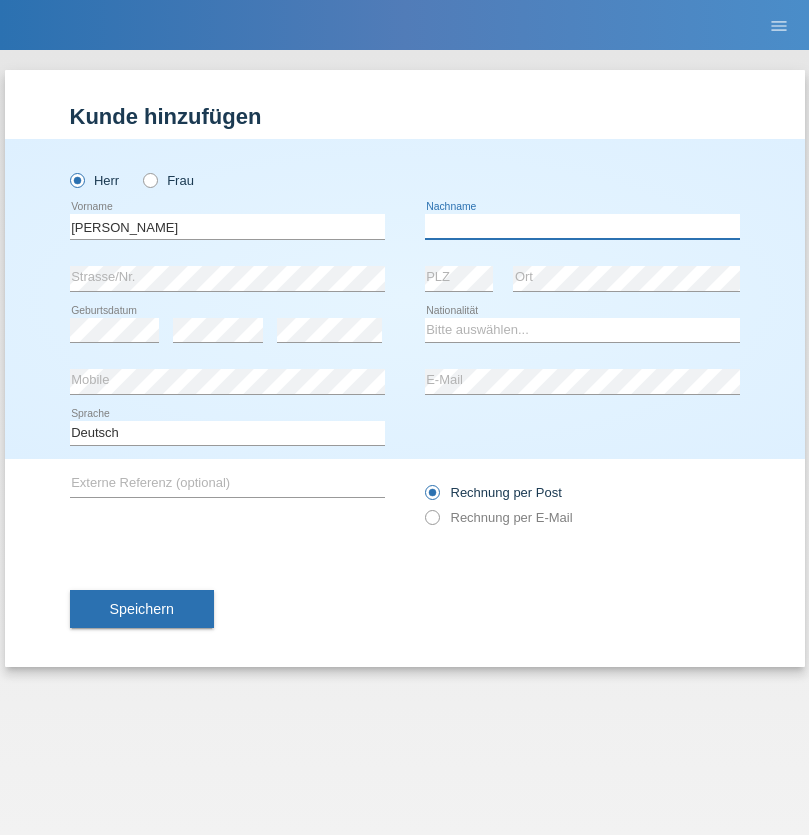 click at bounding box center [582, 226] 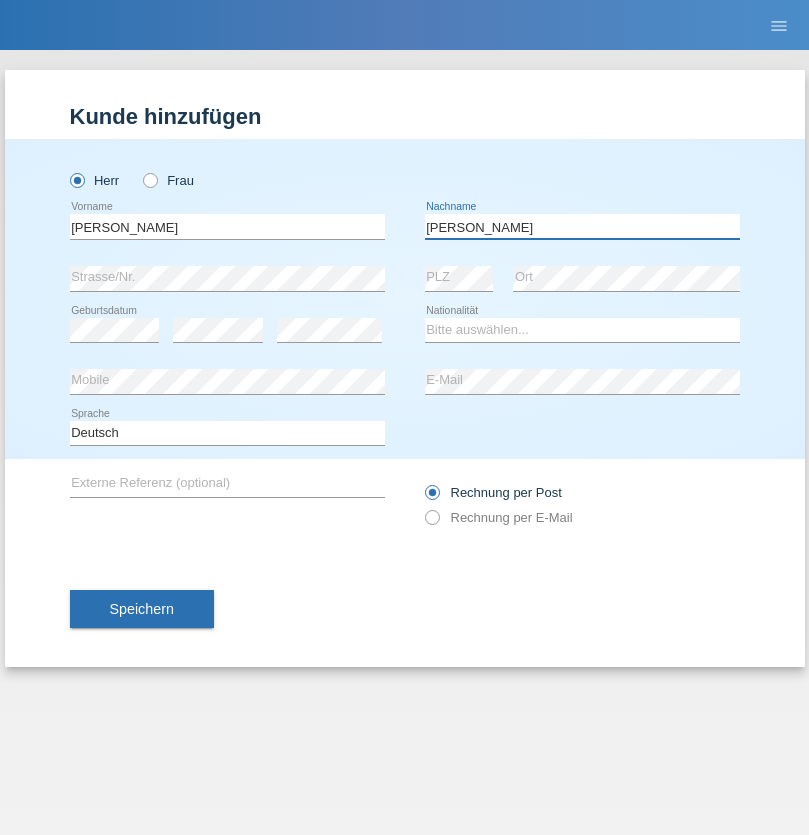 type on "Bachmann" 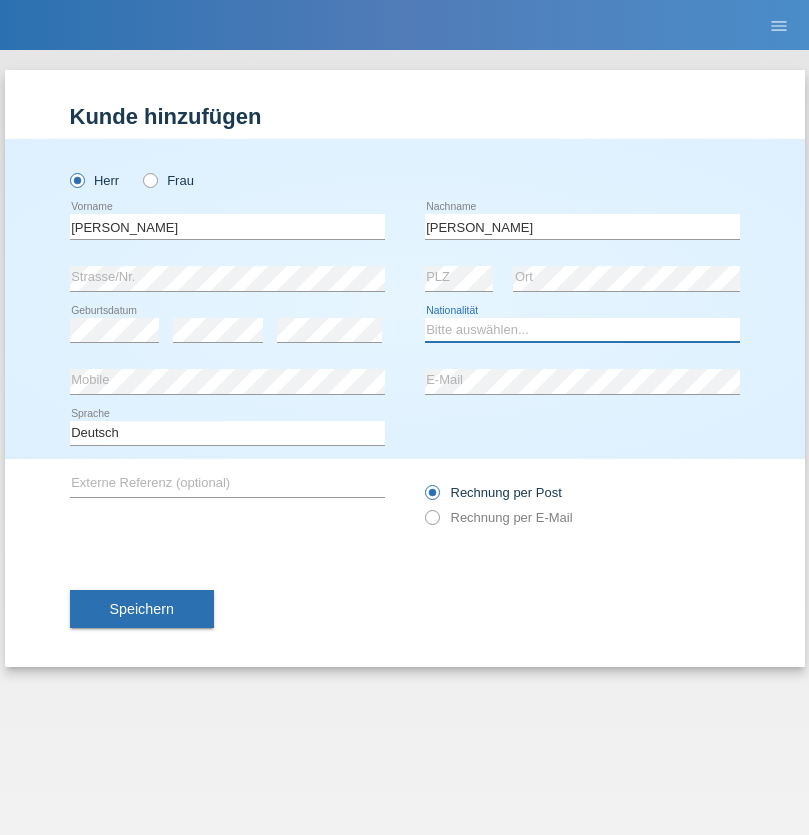 select on "CH" 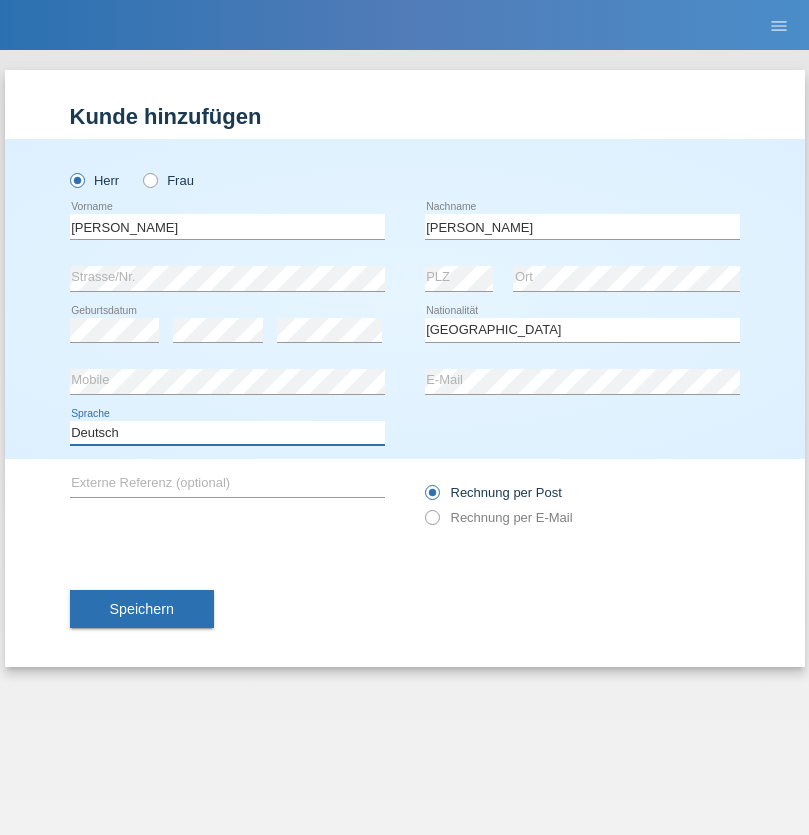 select on "en" 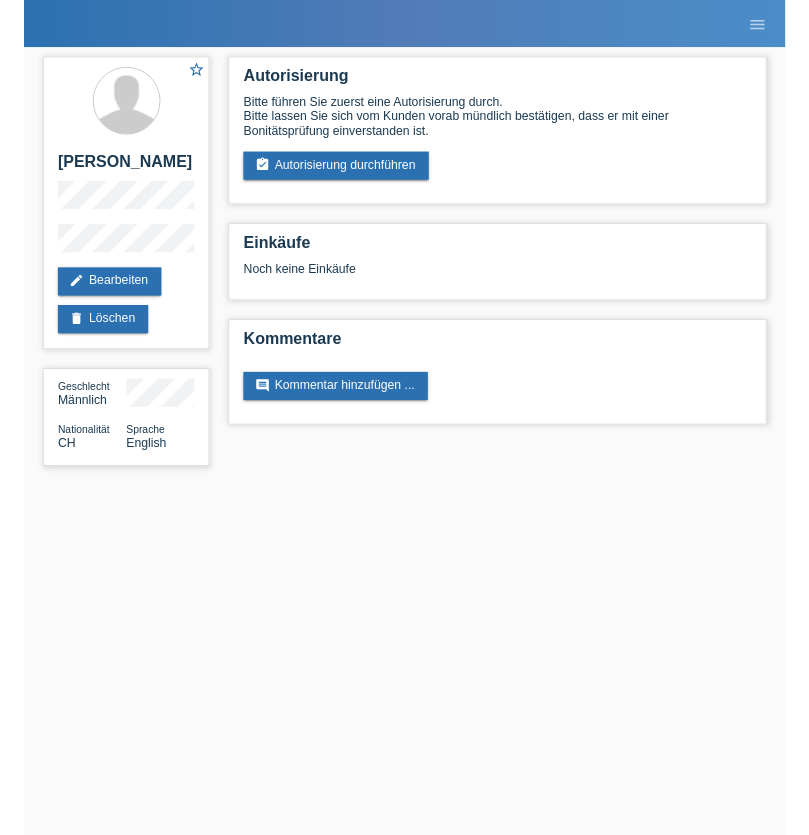 scroll, scrollTop: 0, scrollLeft: 0, axis: both 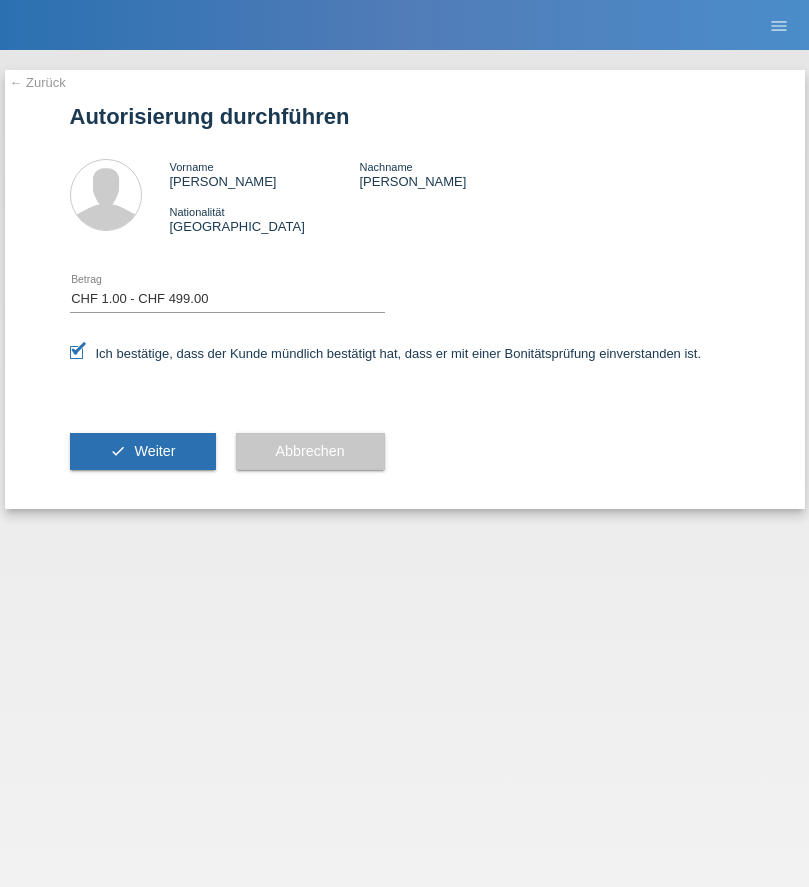 select on "1" 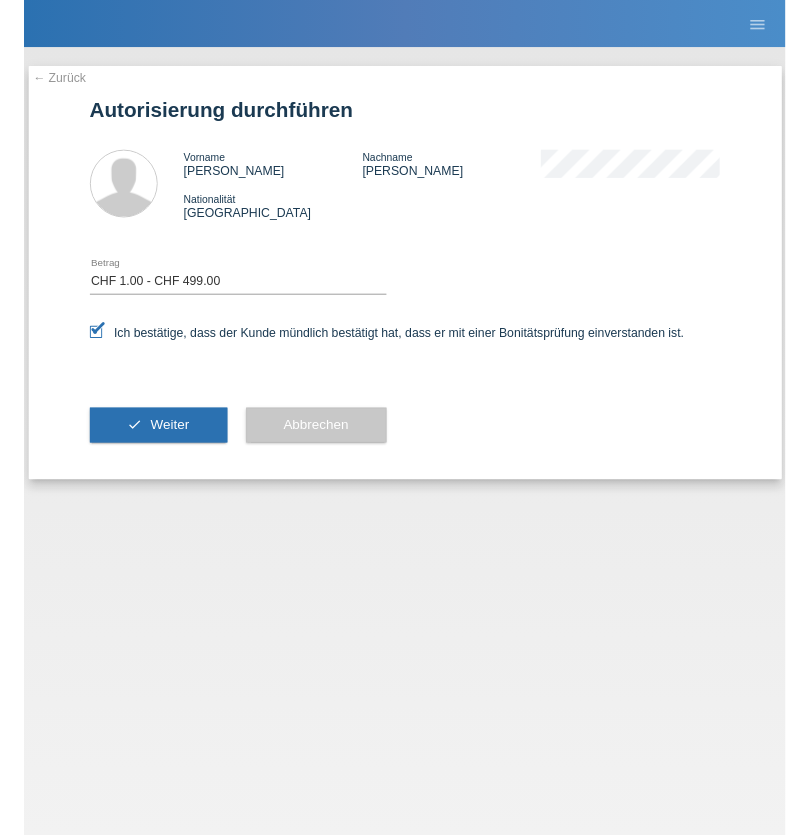scroll, scrollTop: 0, scrollLeft: 0, axis: both 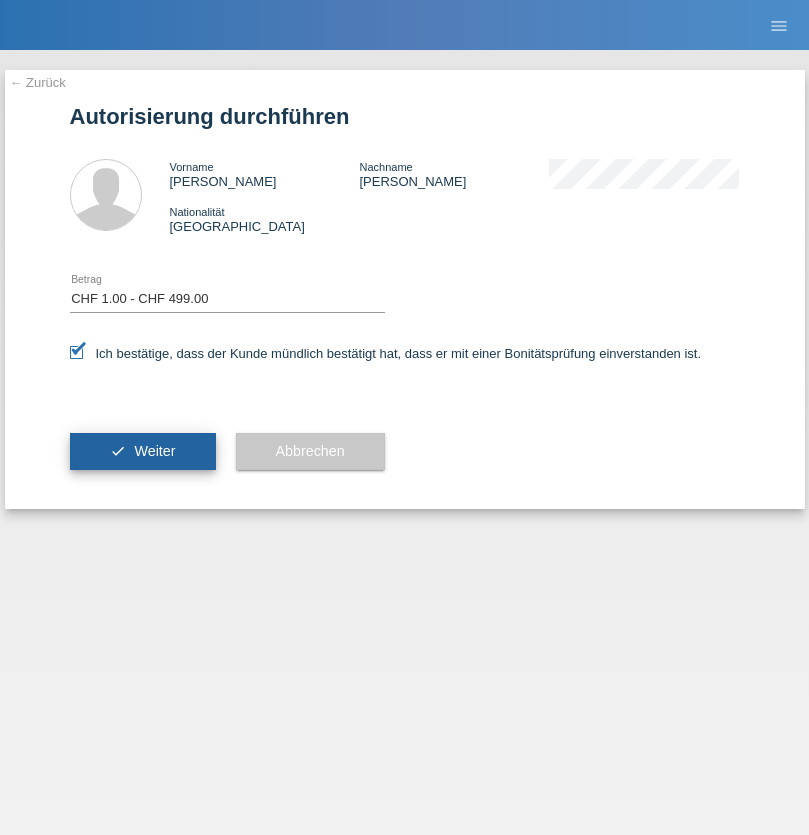 click on "Weiter" at bounding box center [154, 451] 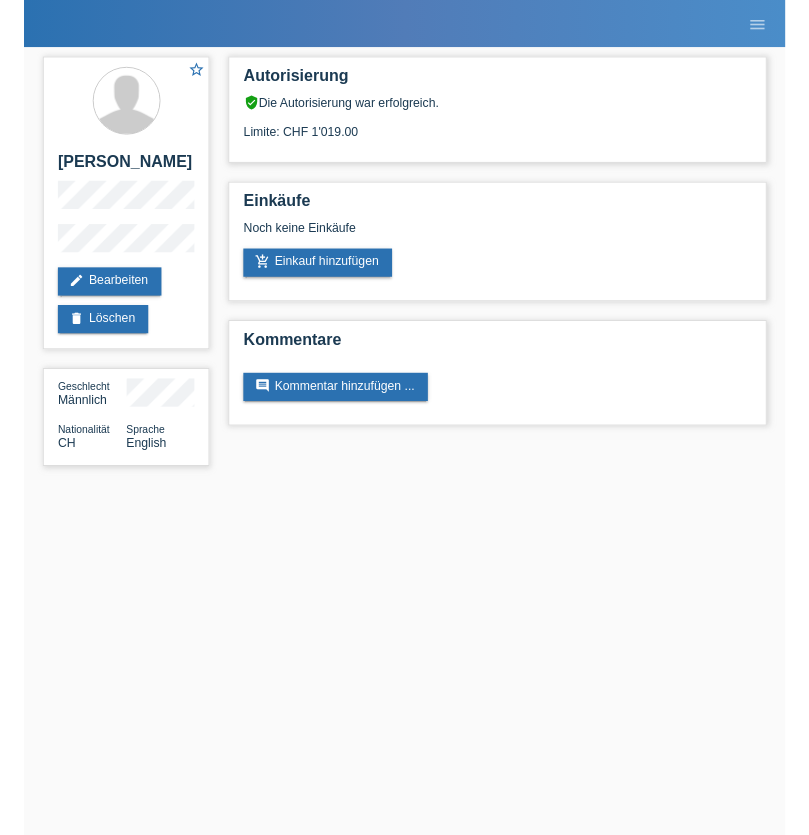 scroll, scrollTop: 0, scrollLeft: 0, axis: both 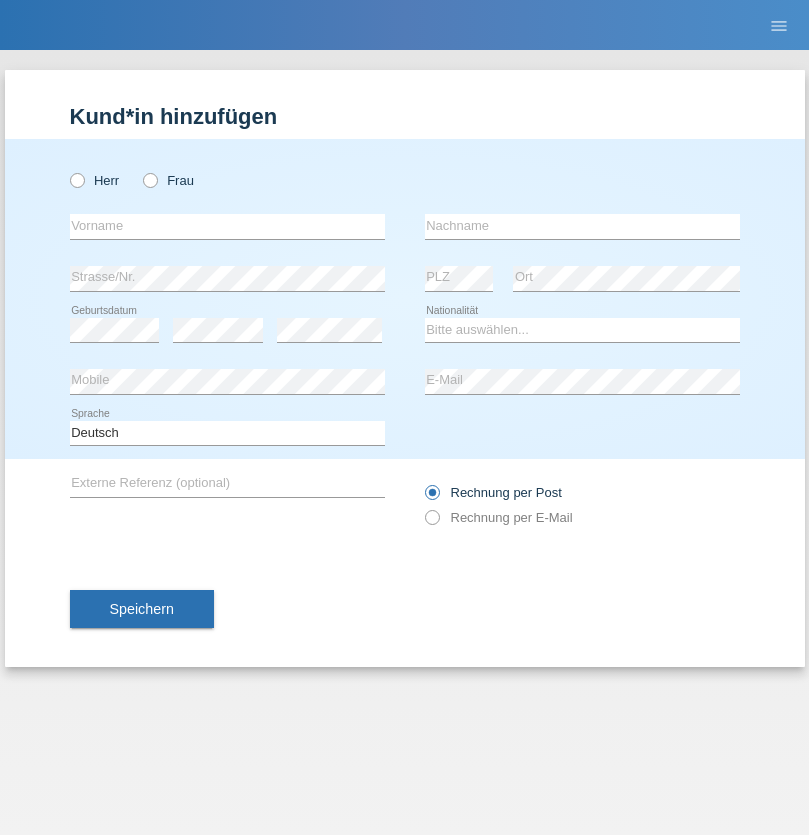 radio on "true" 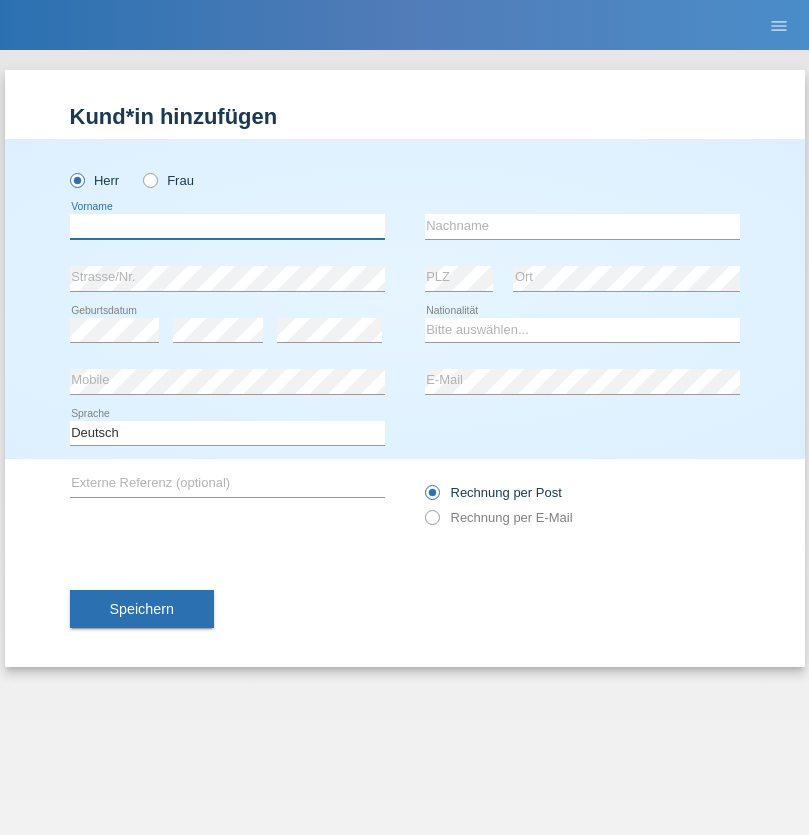 click at bounding box center [227, 226] 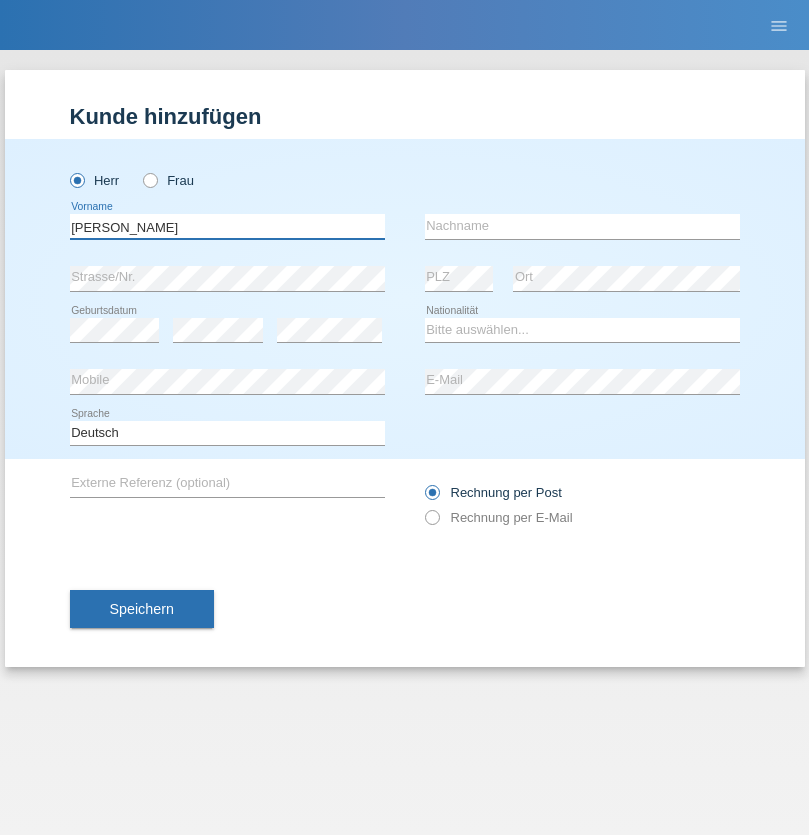 type on "[PERSON_NAME]" 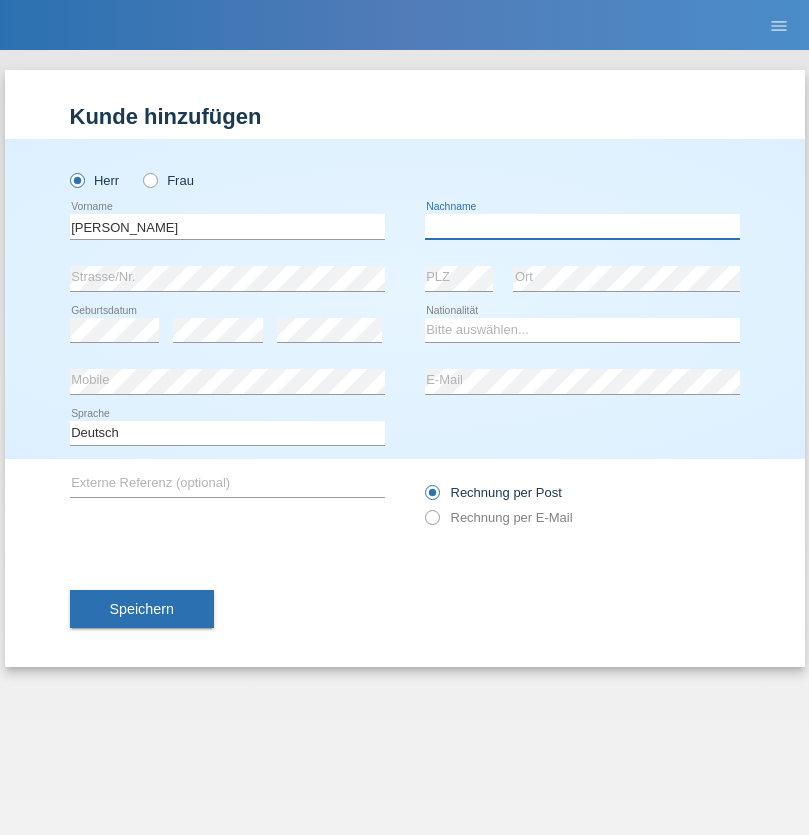 click at bounding box center [582, 226] 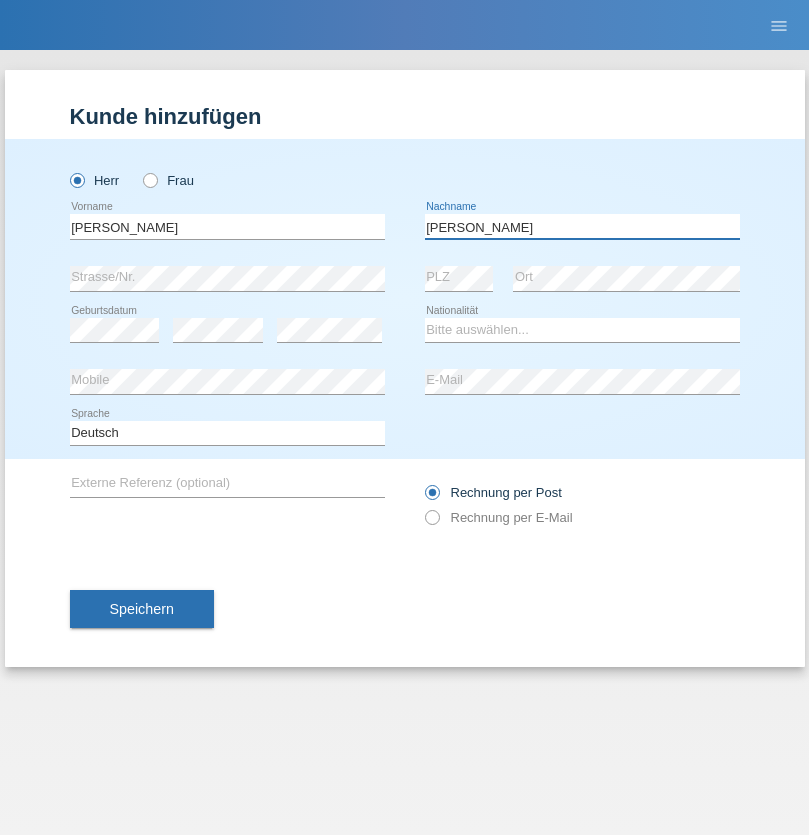 type on "[PERSON_NAME]" 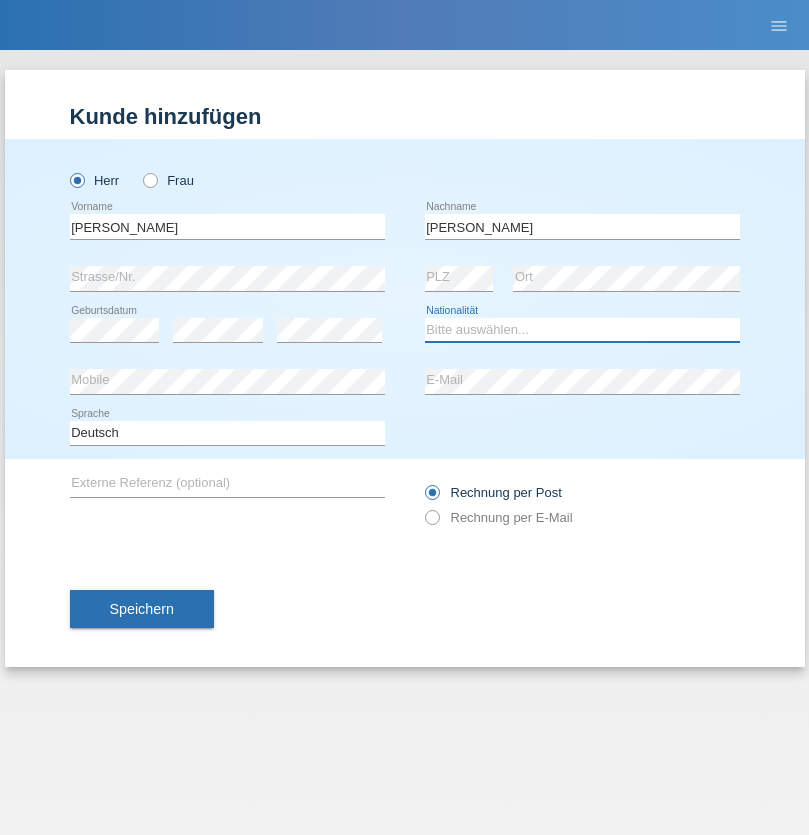 select on "CH" 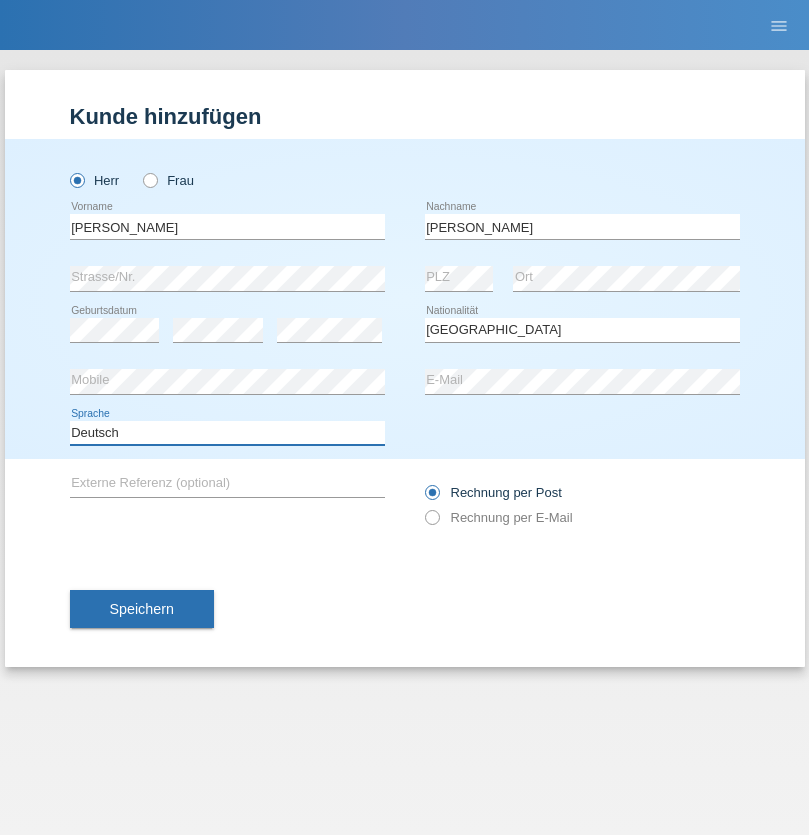 select on "en" 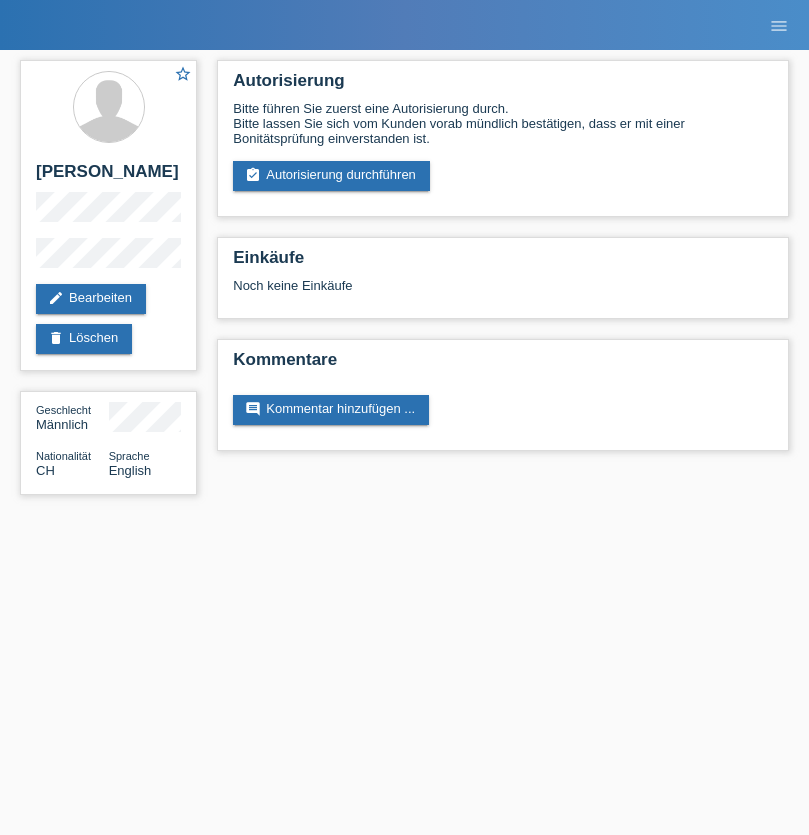 scroll, scrollTop: 0, scrollLeft: 0, axis: both 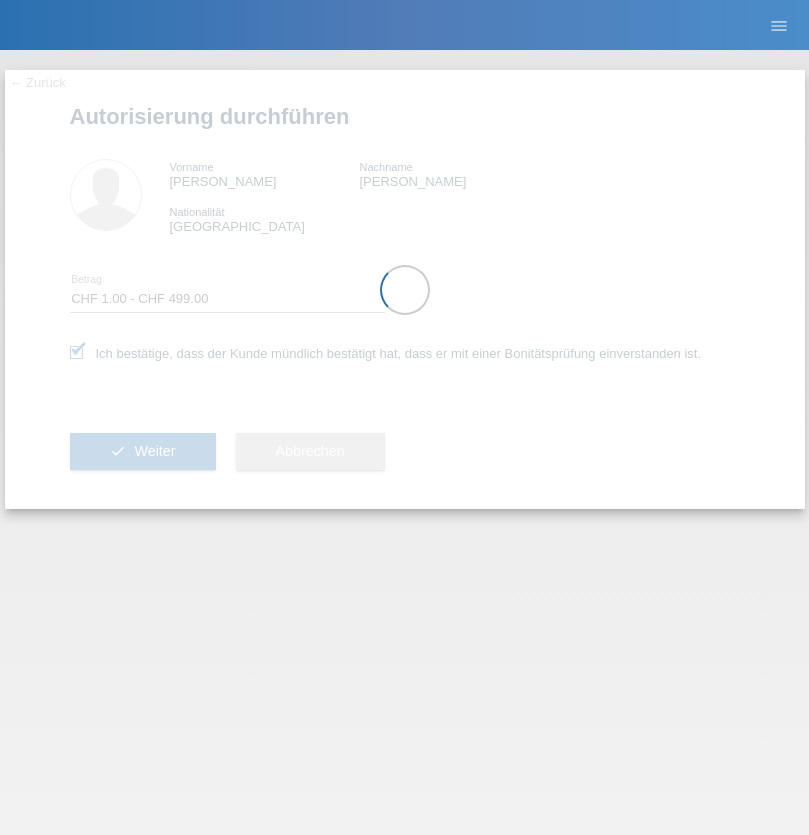 select on "1" 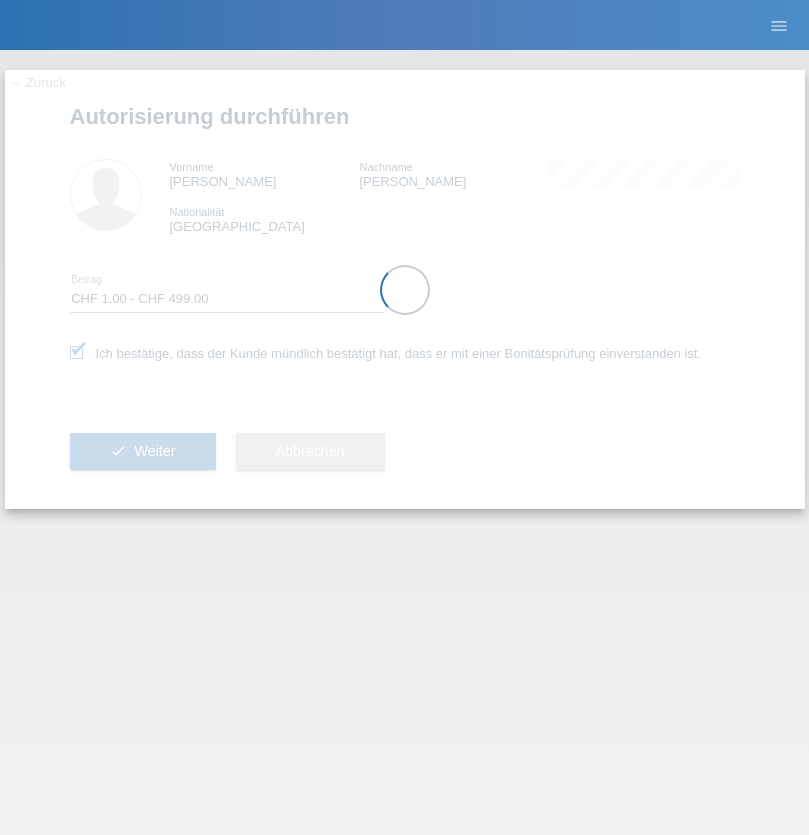 scroll, scrollTop: 0, scrollLeft: 0, axis: both 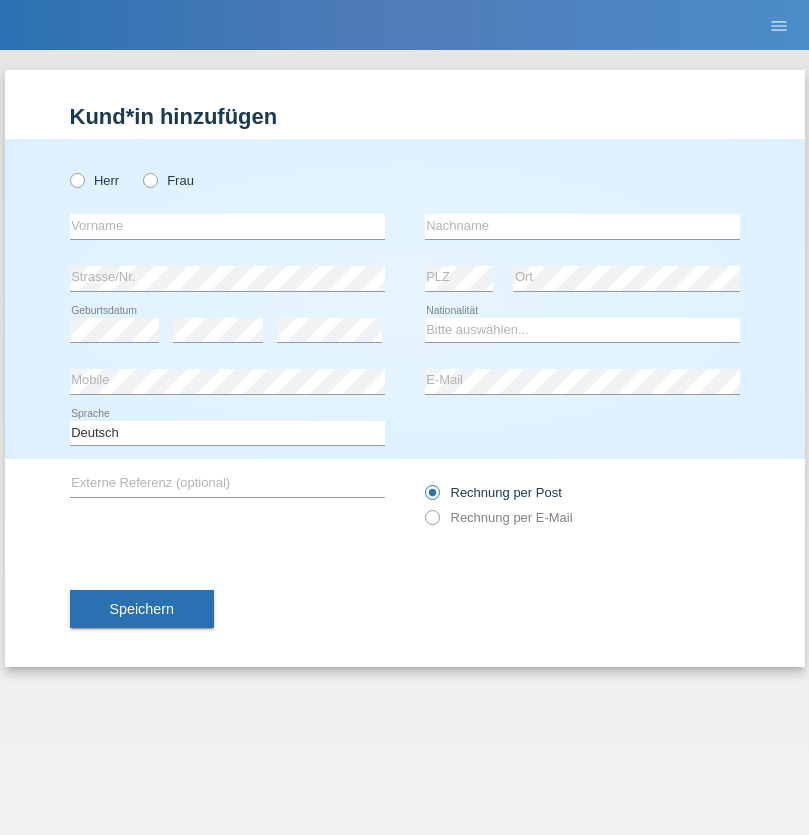 radio on "true" 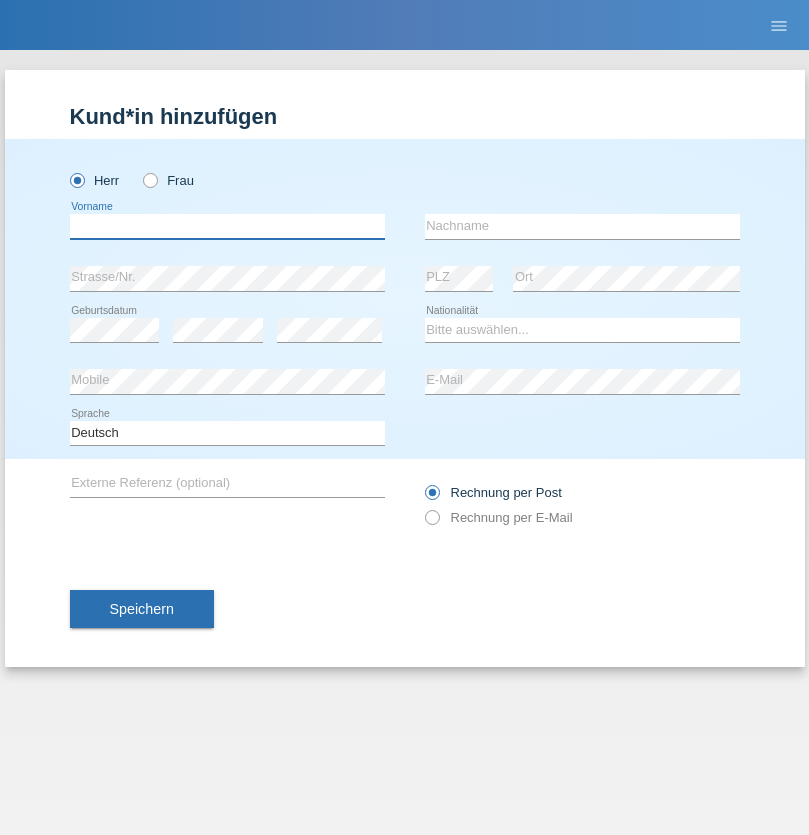 click at bounding box center (227, 226) 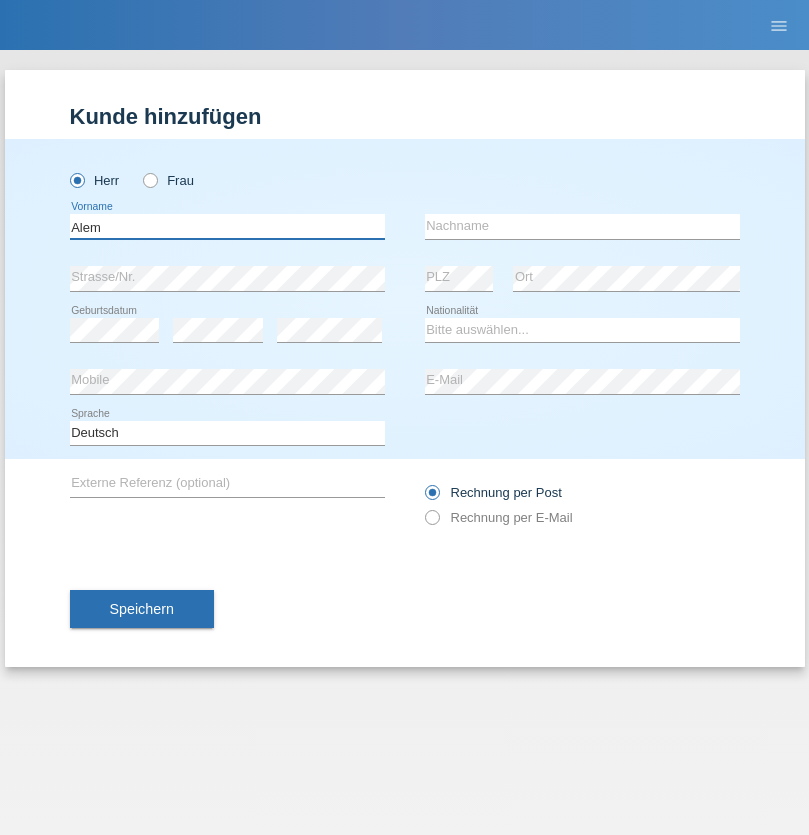 type on "Alem" 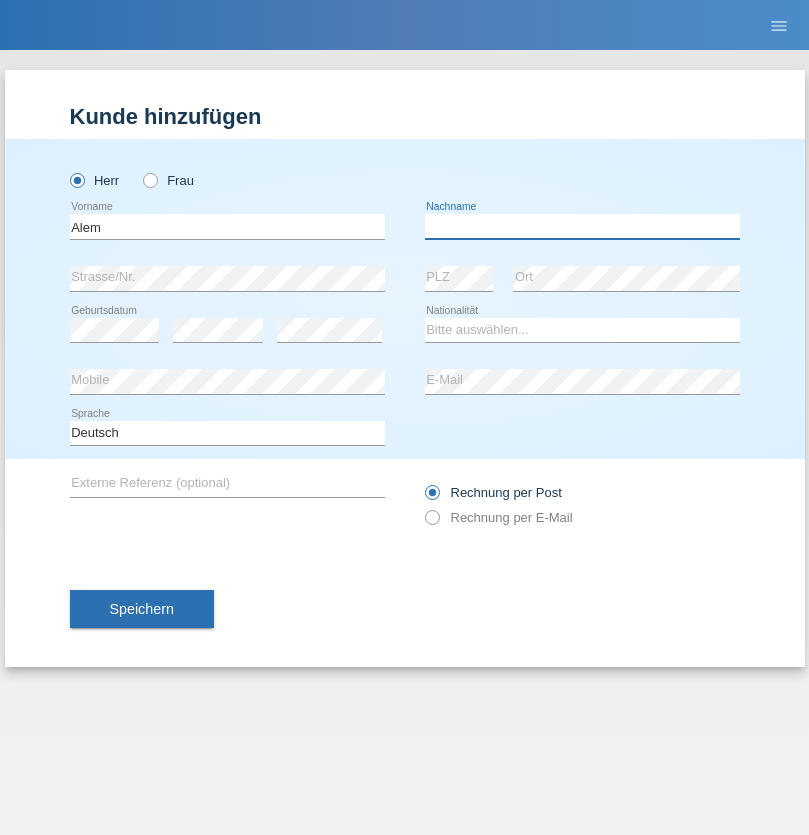 click at bounding box center (582, 226) 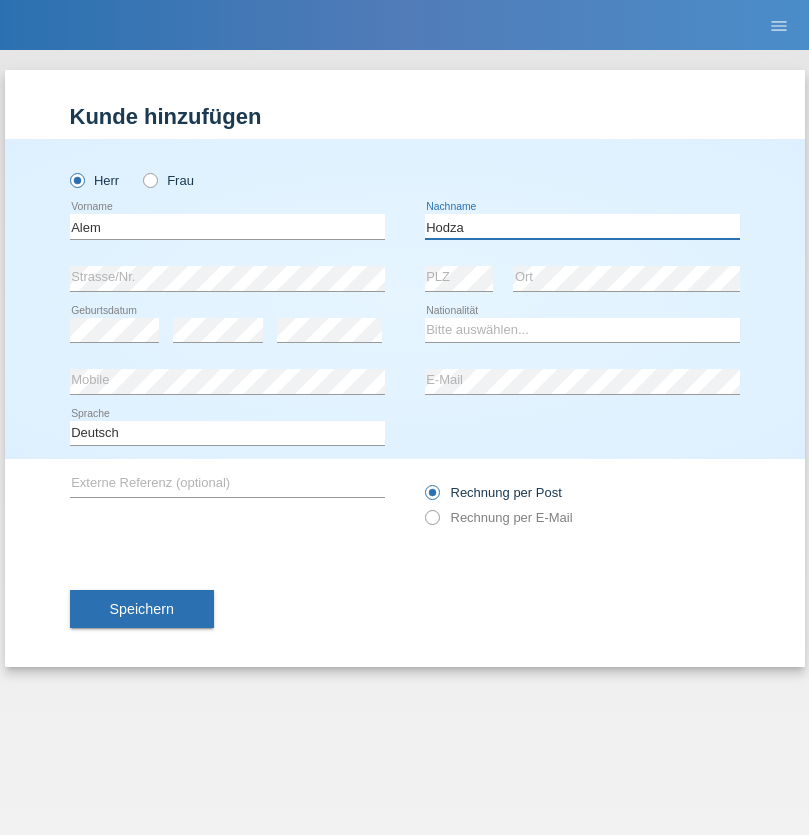 type on "Hodza" 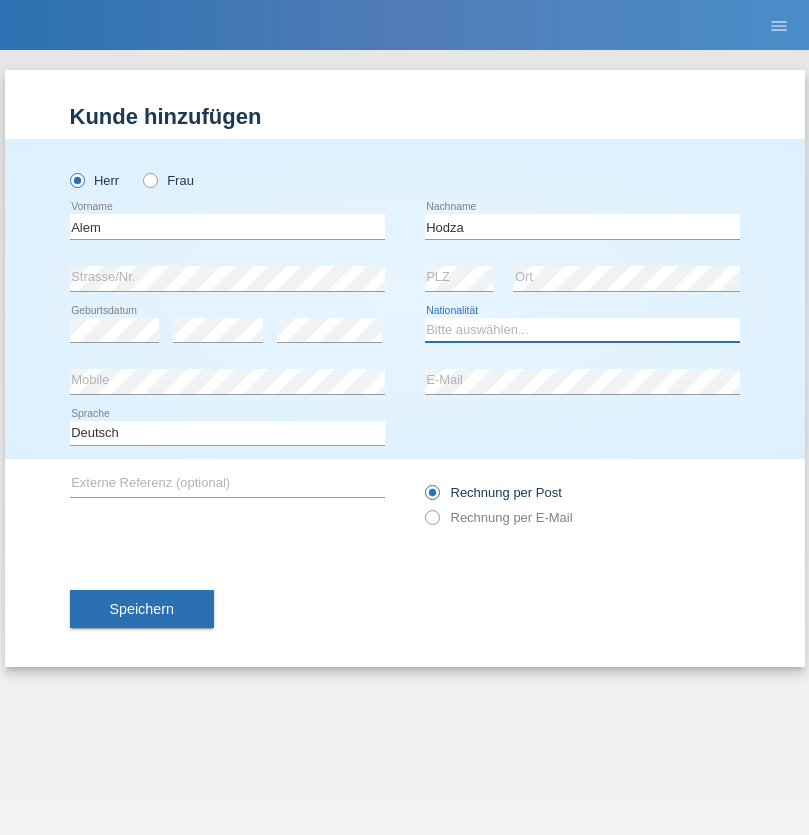 select on "HR" 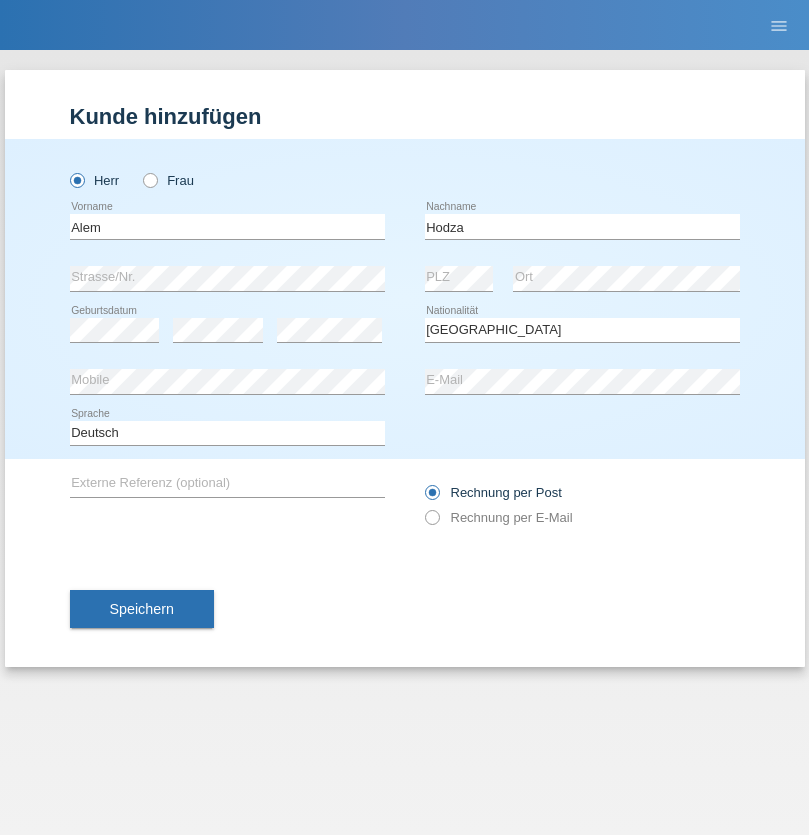 select on "C" 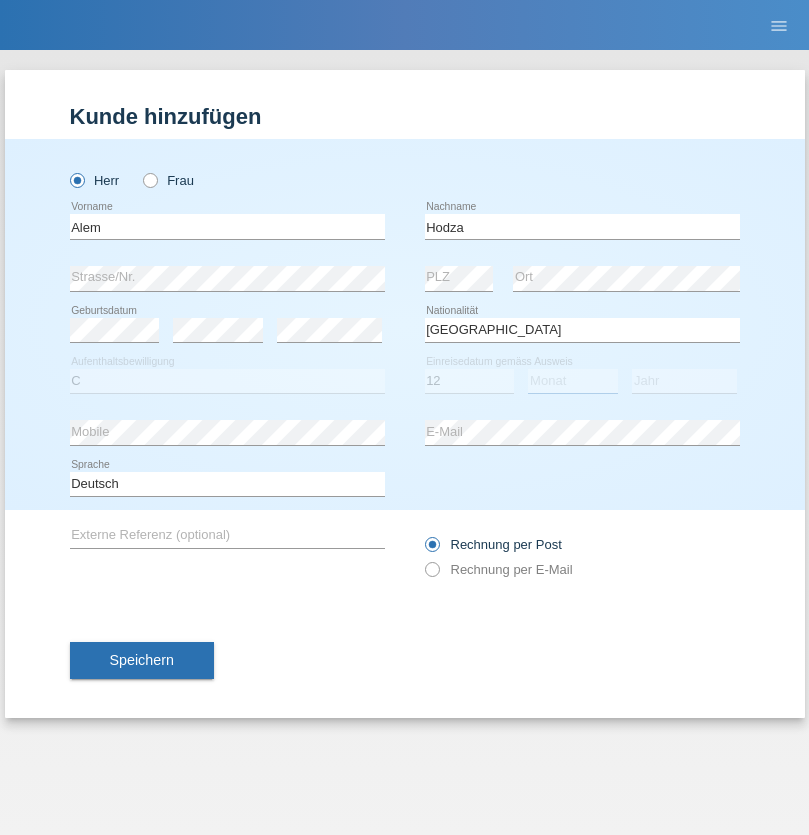 select on "09" 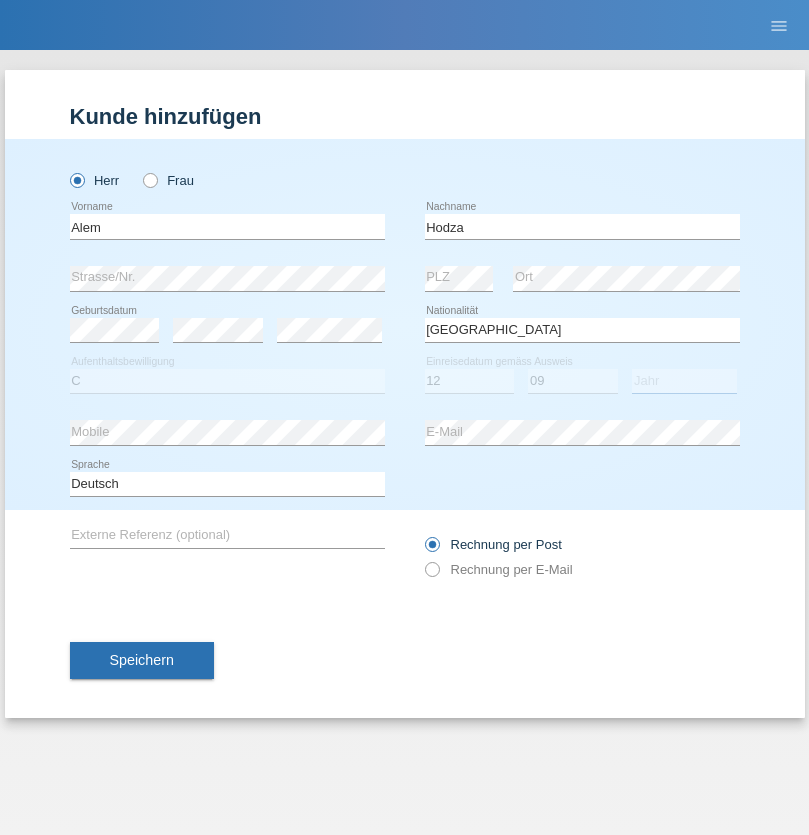 select on "2021" 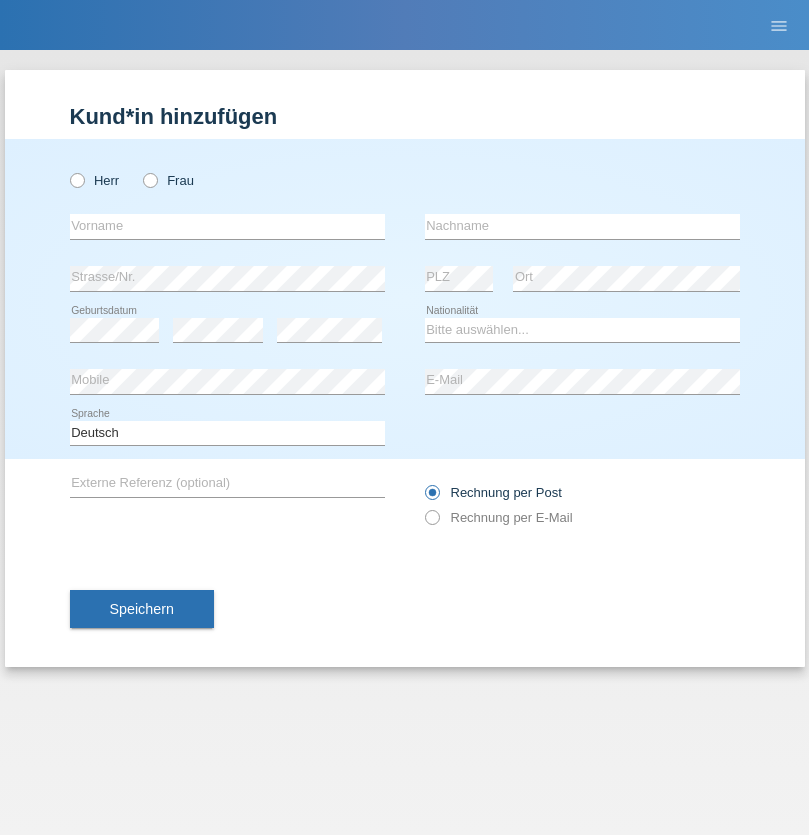 scroll, scrollTop: 0, scrollLeft: 0, axis: both 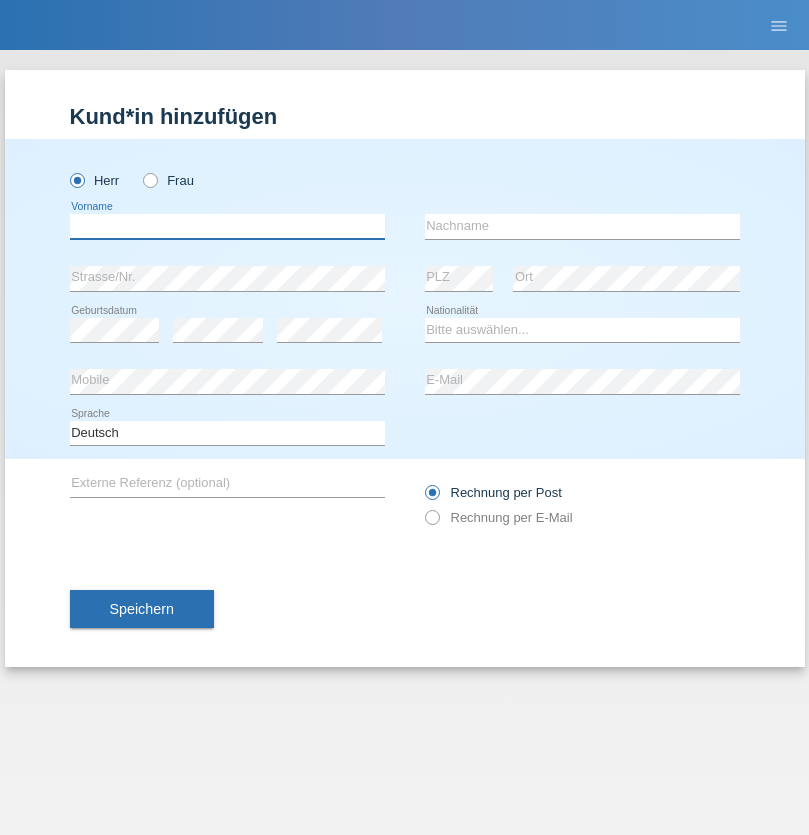 click at bounding box center (227, 226) 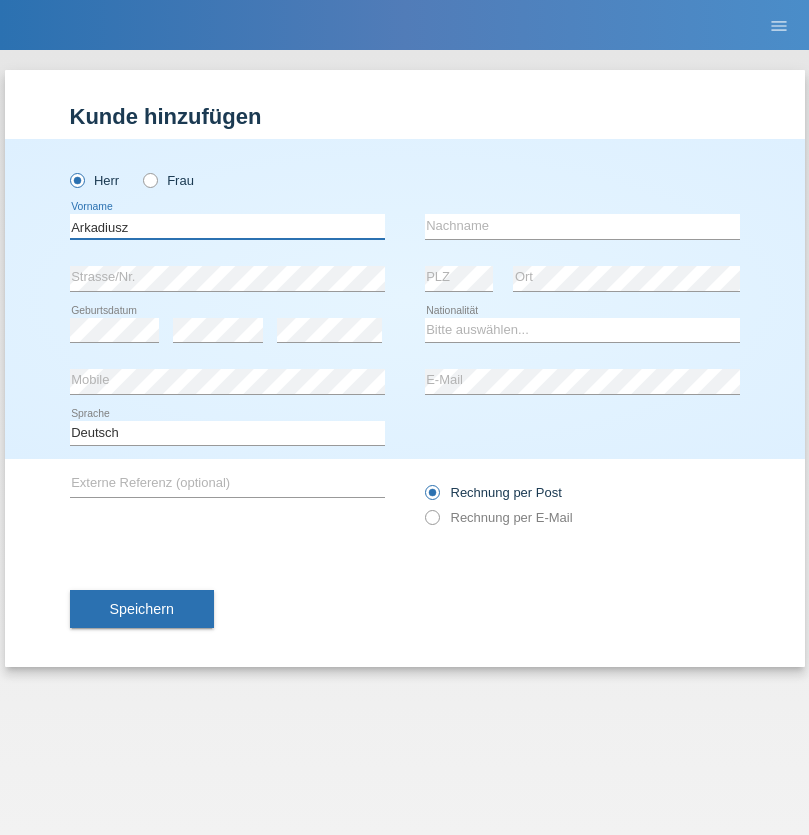 type on "Arkadiusz" 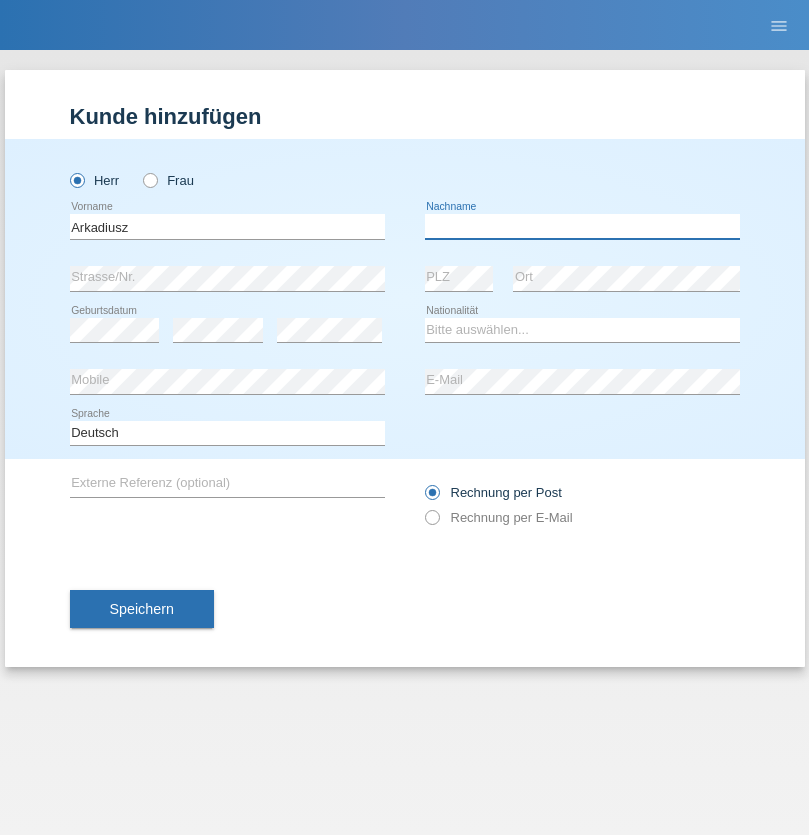 click at bounding box center (582, 226) 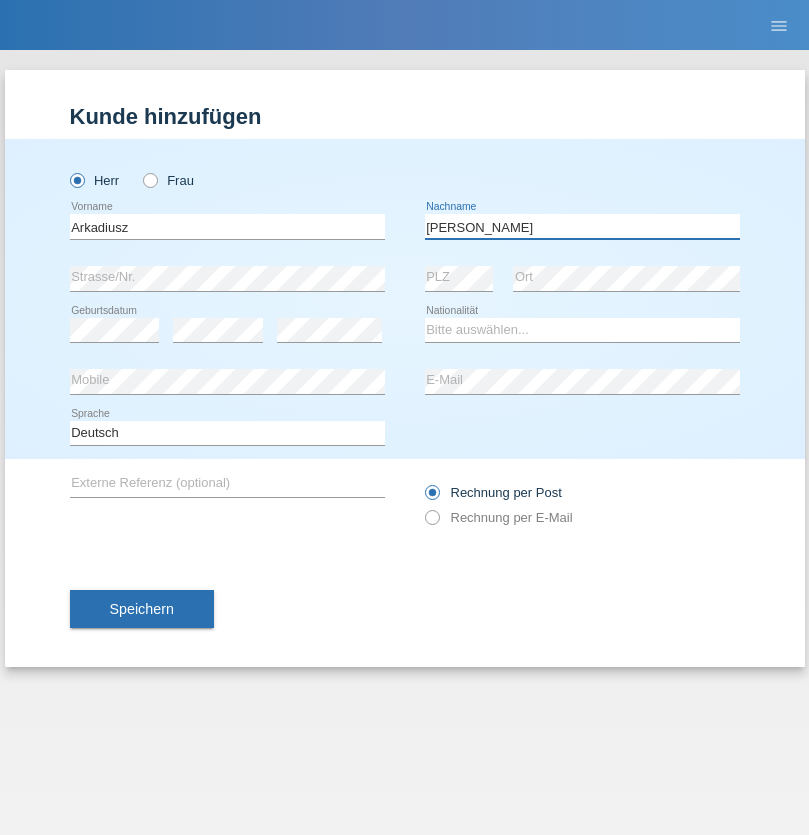 type on "Lukaszewski" 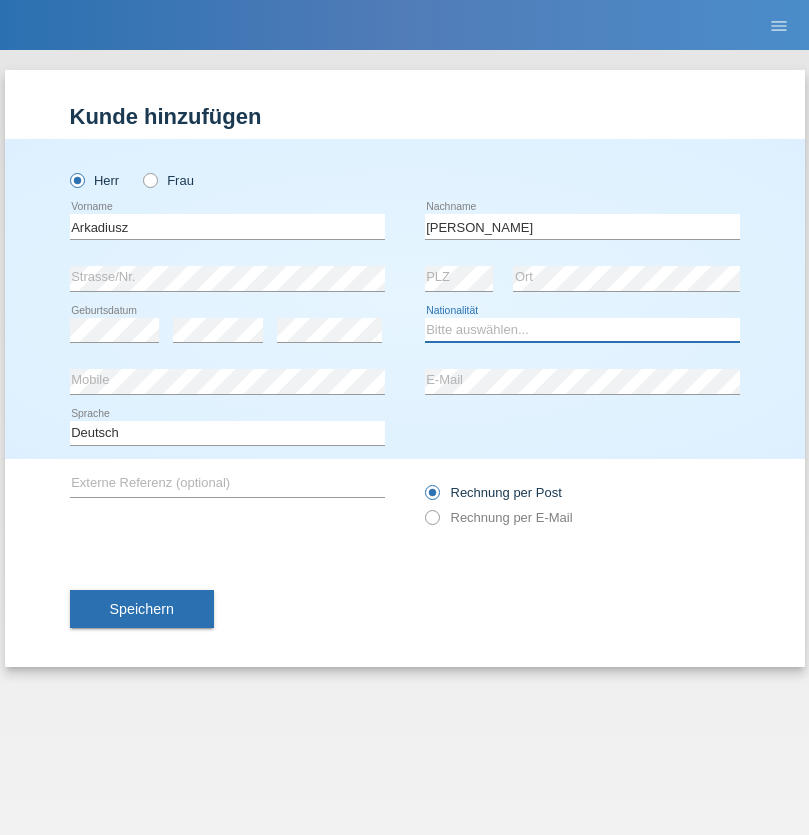 select on "PL" 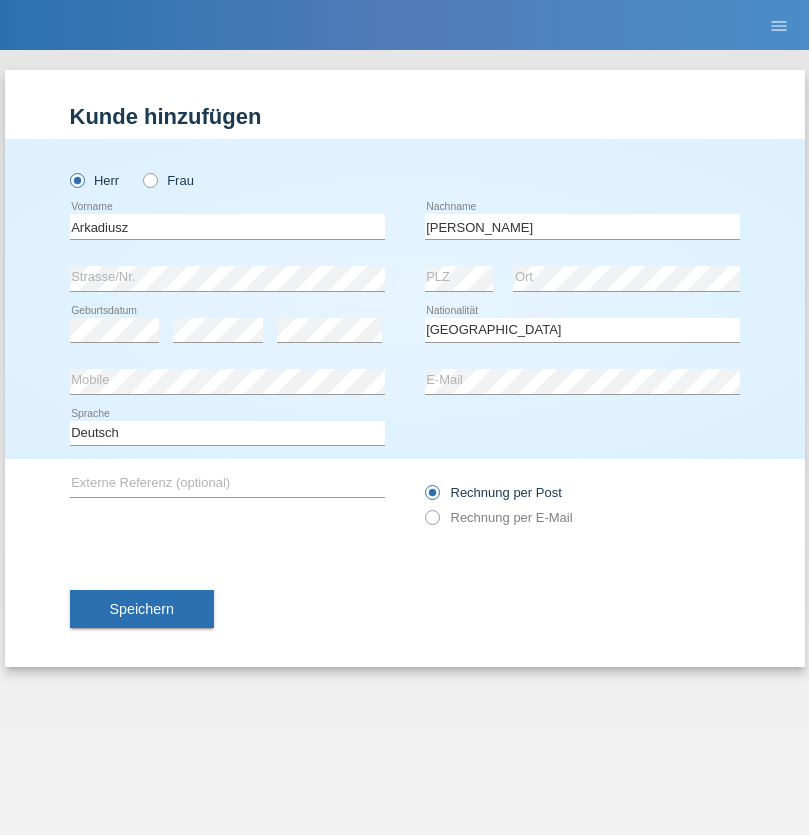 select on "C" 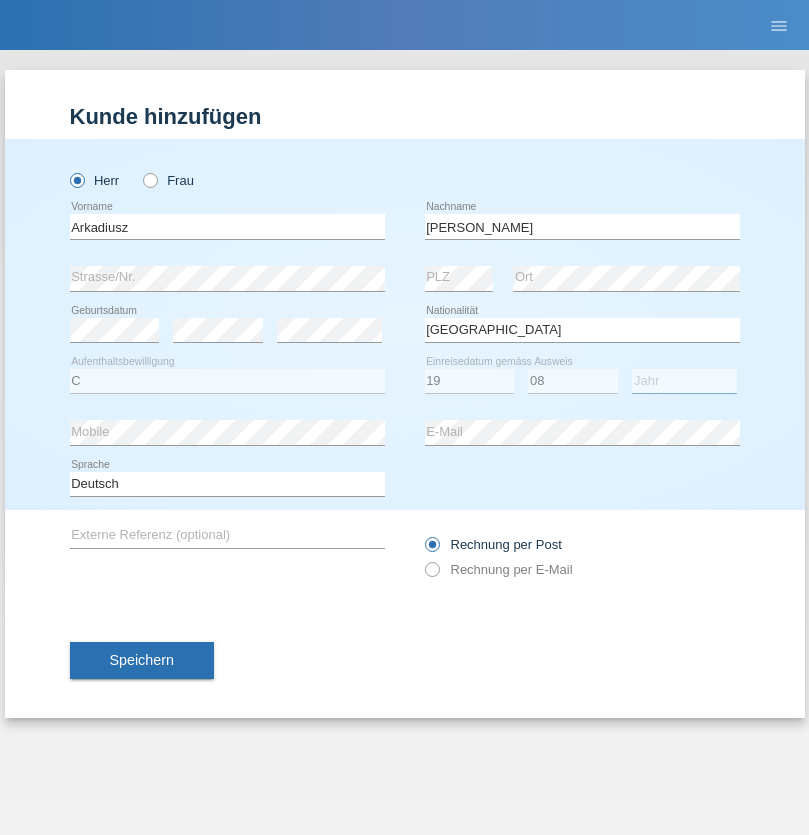 select on "2017" 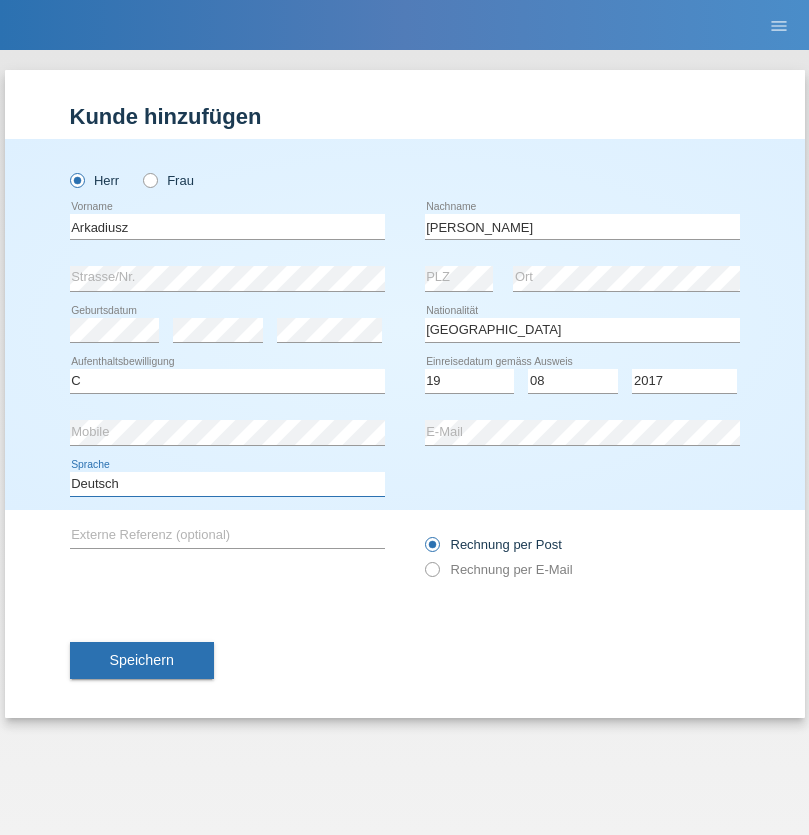 select on "en" 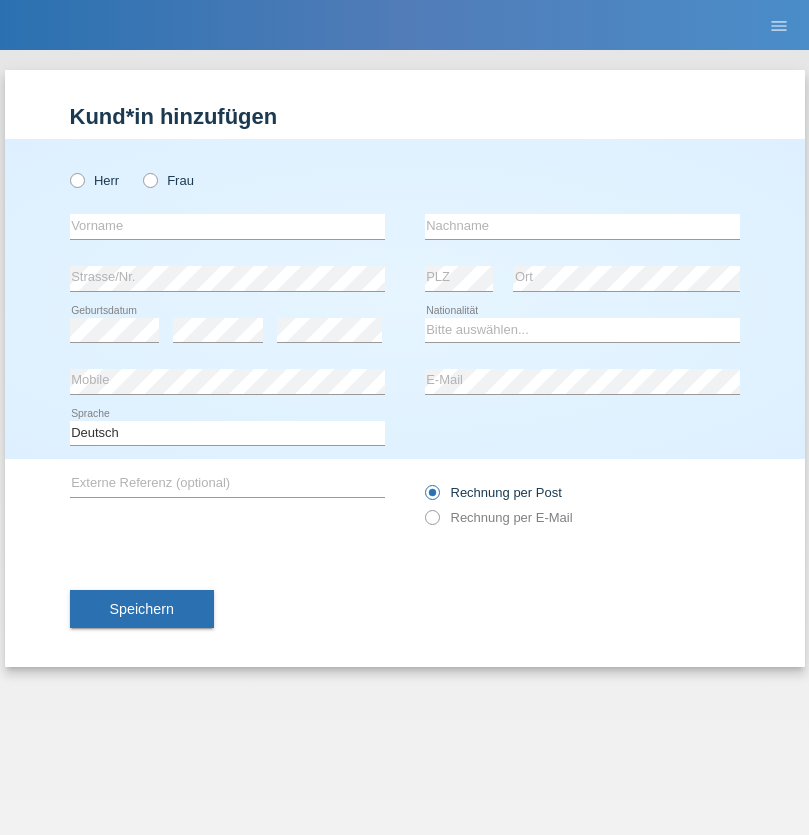 scroll, scrollTop: 0, scrollLeft: 0, axis: both 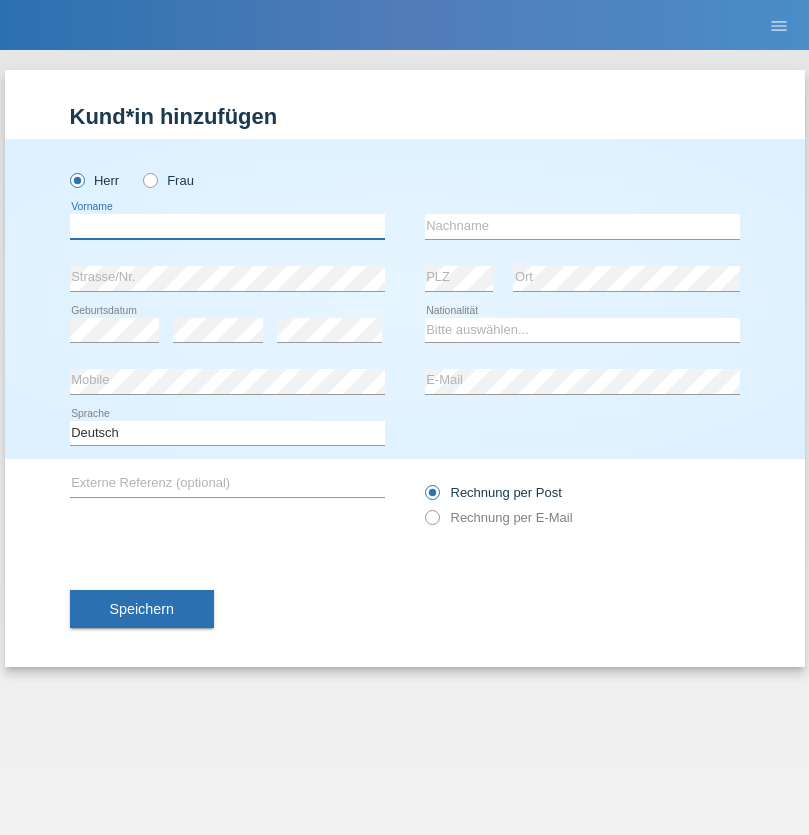 click at bounding box center [227, 226] 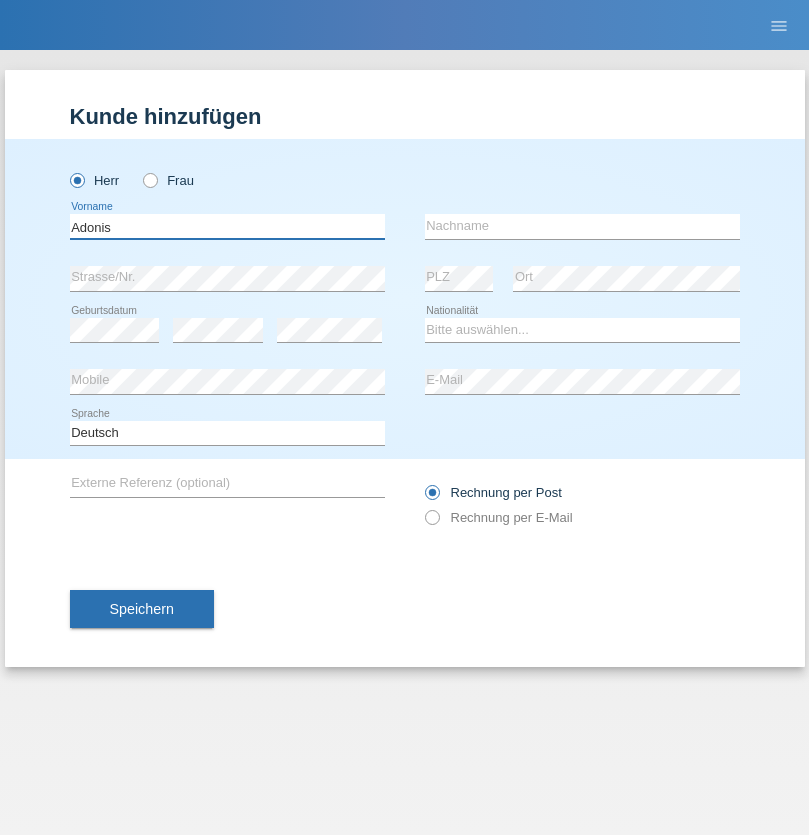 type on "Adonis" 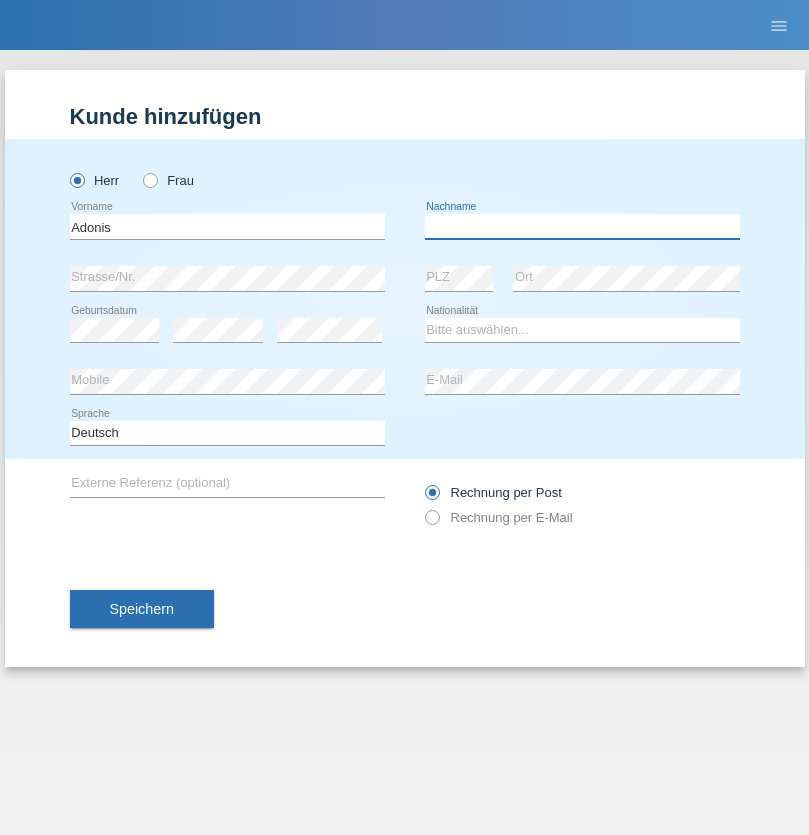 click at bounding box center (582, 226) 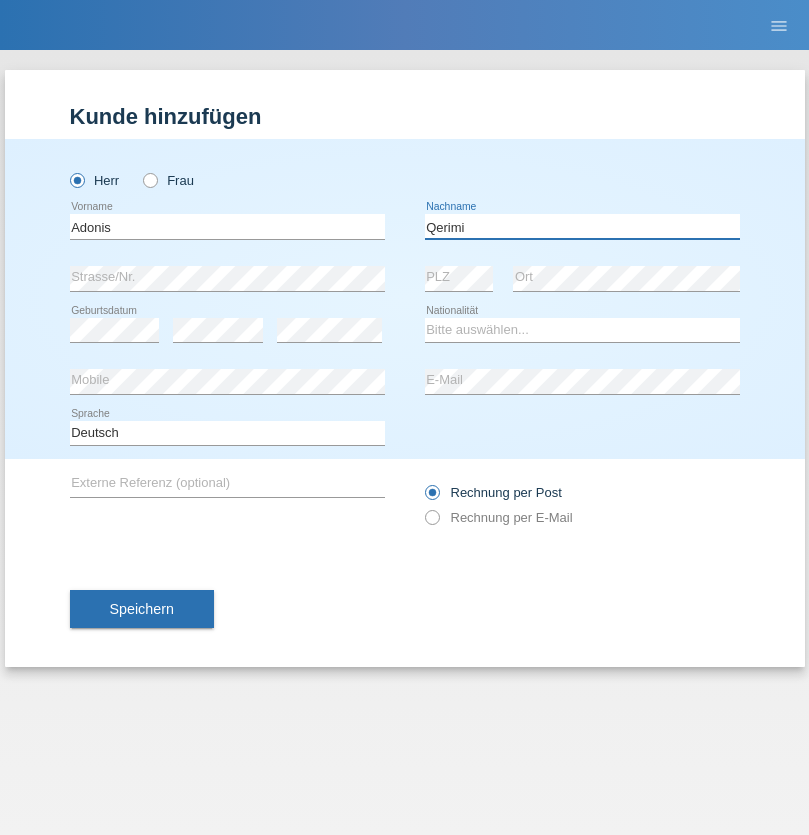 type on "Qerimi" 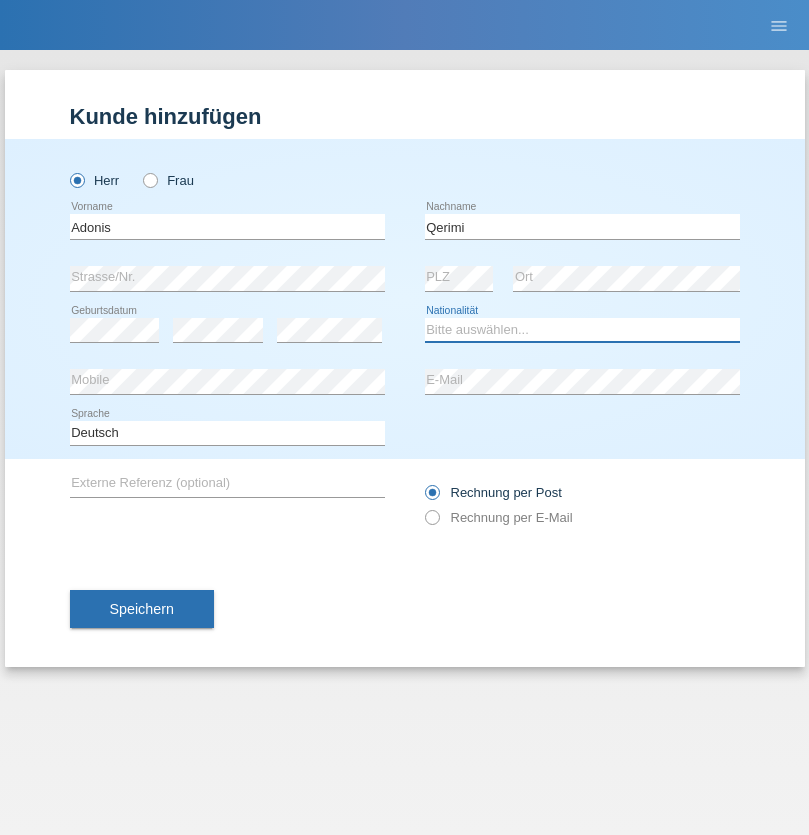 select on "XK" 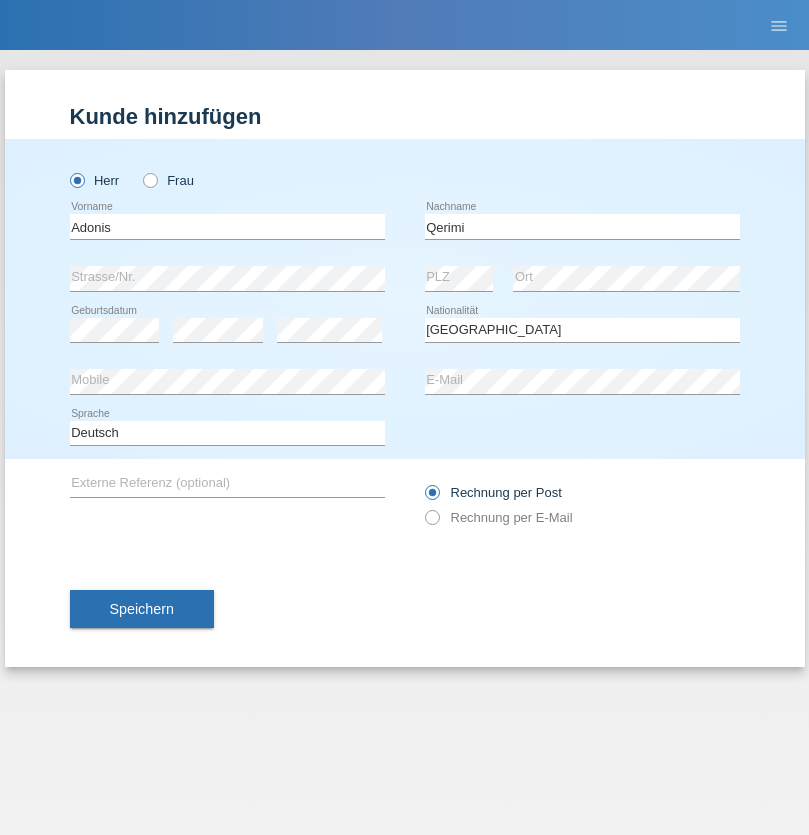 select on "C" 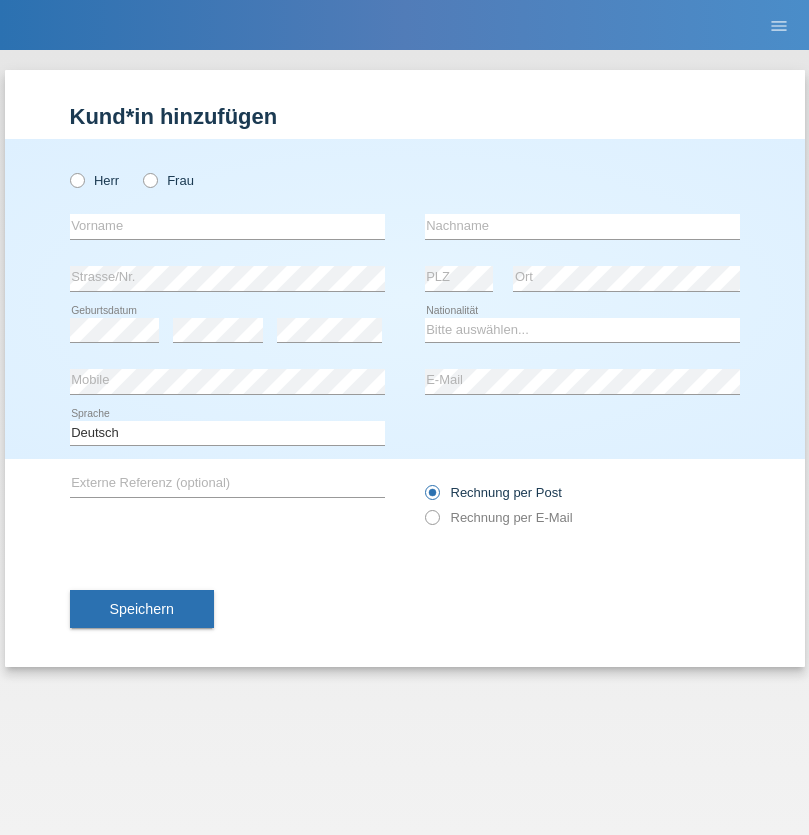 scroll, scrollTop: 0, scrollLeft: 0, axis: both 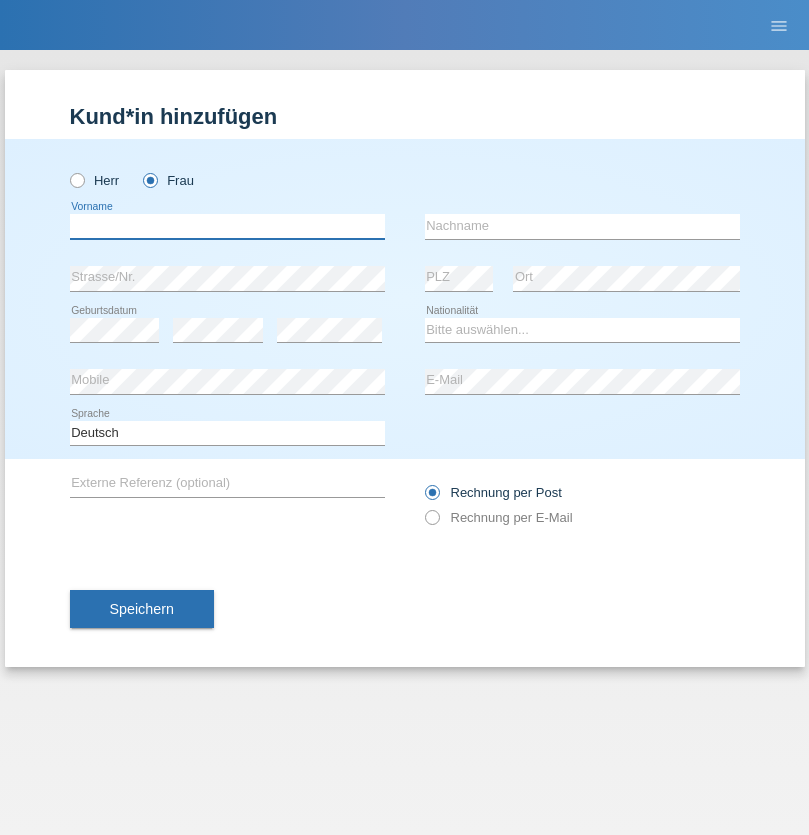 click at bounding box center (227, 226) 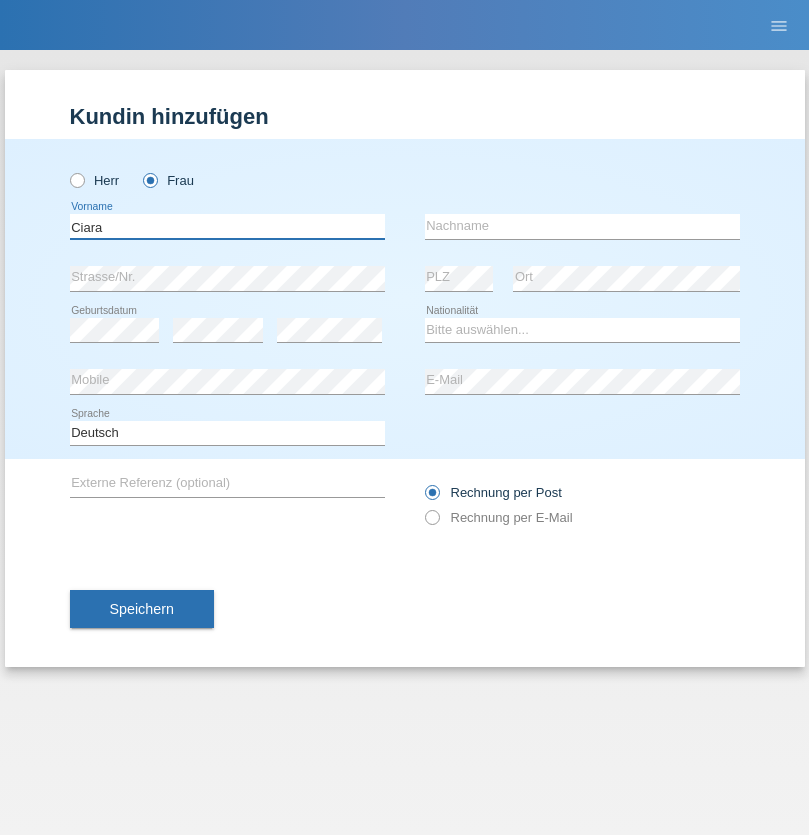 type on "Ciara" 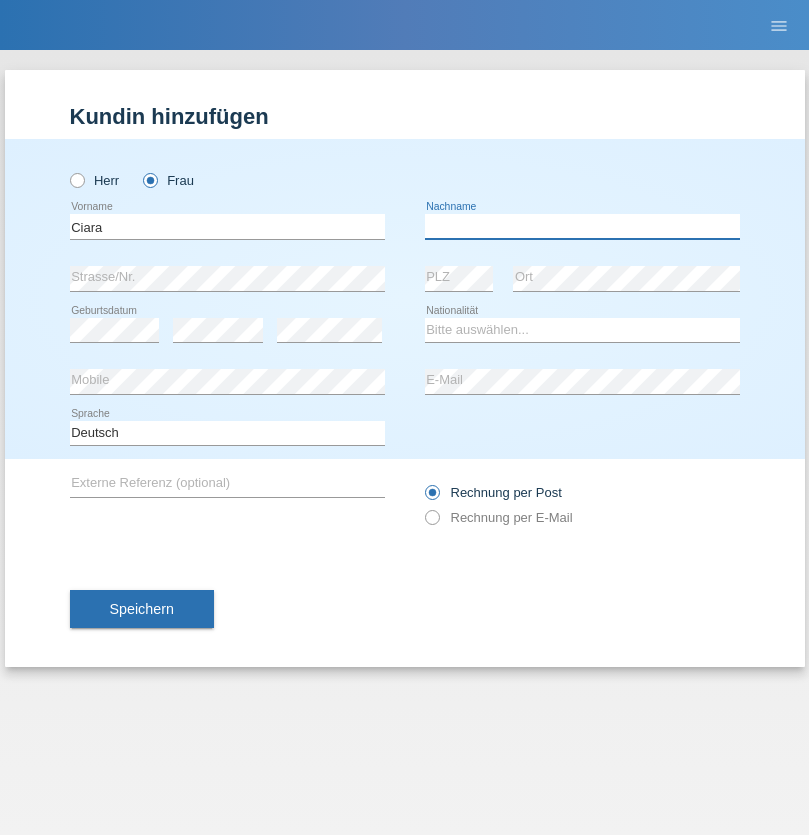 click at bounding box center [582, 226] 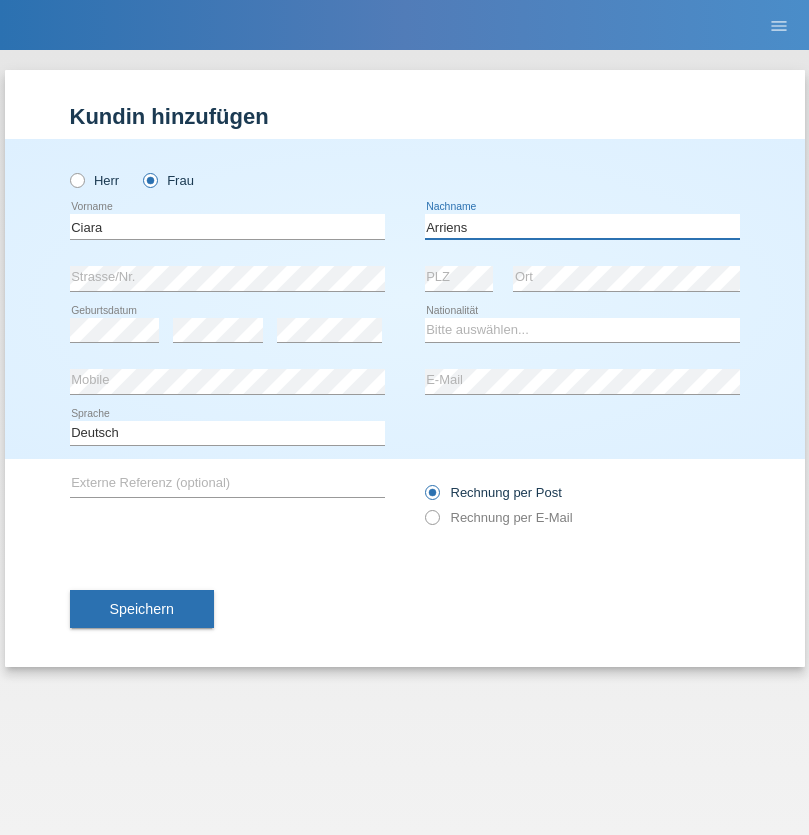type on "Arriens" 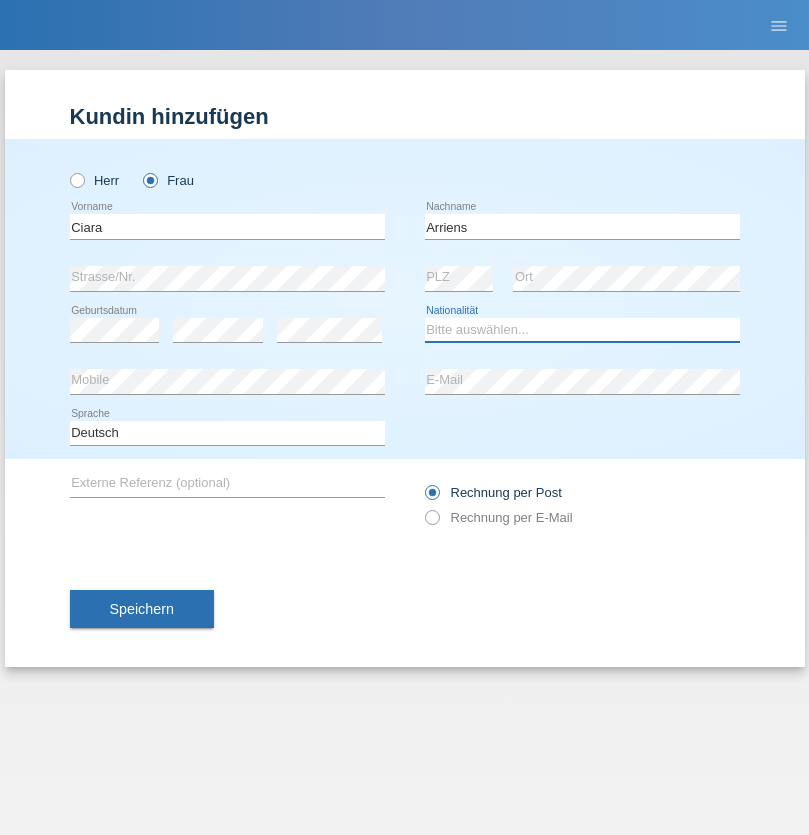 select on "CH" 